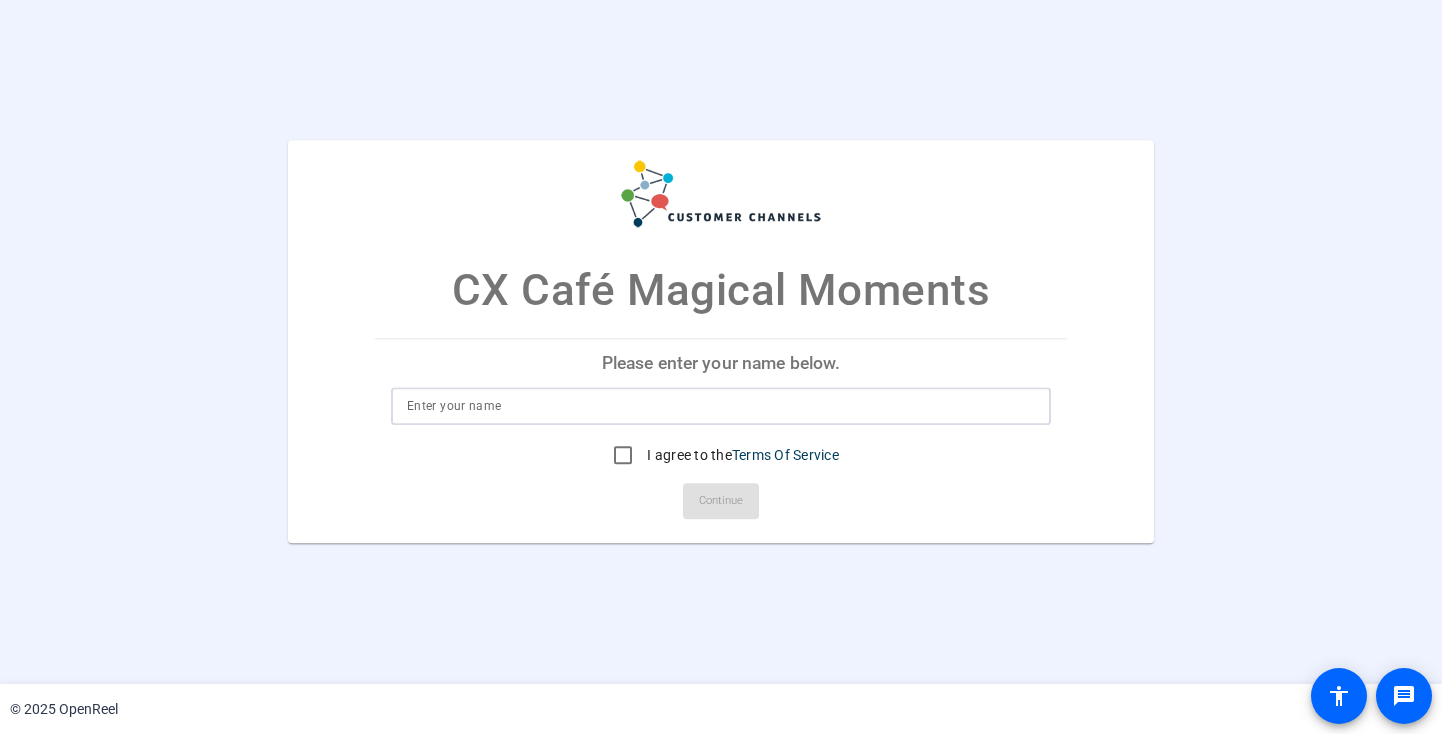 scroll, scrollTop: 0, scrollLeft: 0, axis: both 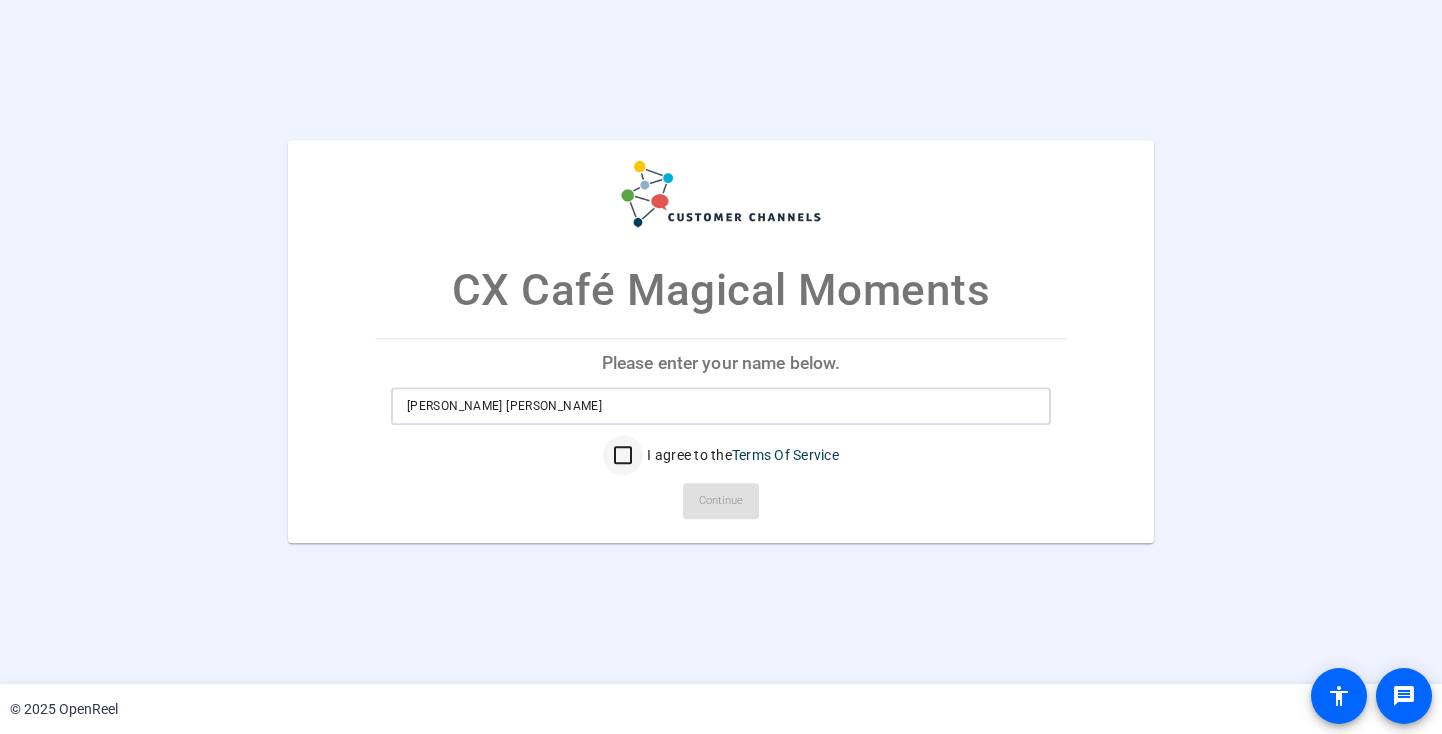 type on "Hanna Patricia Montes" 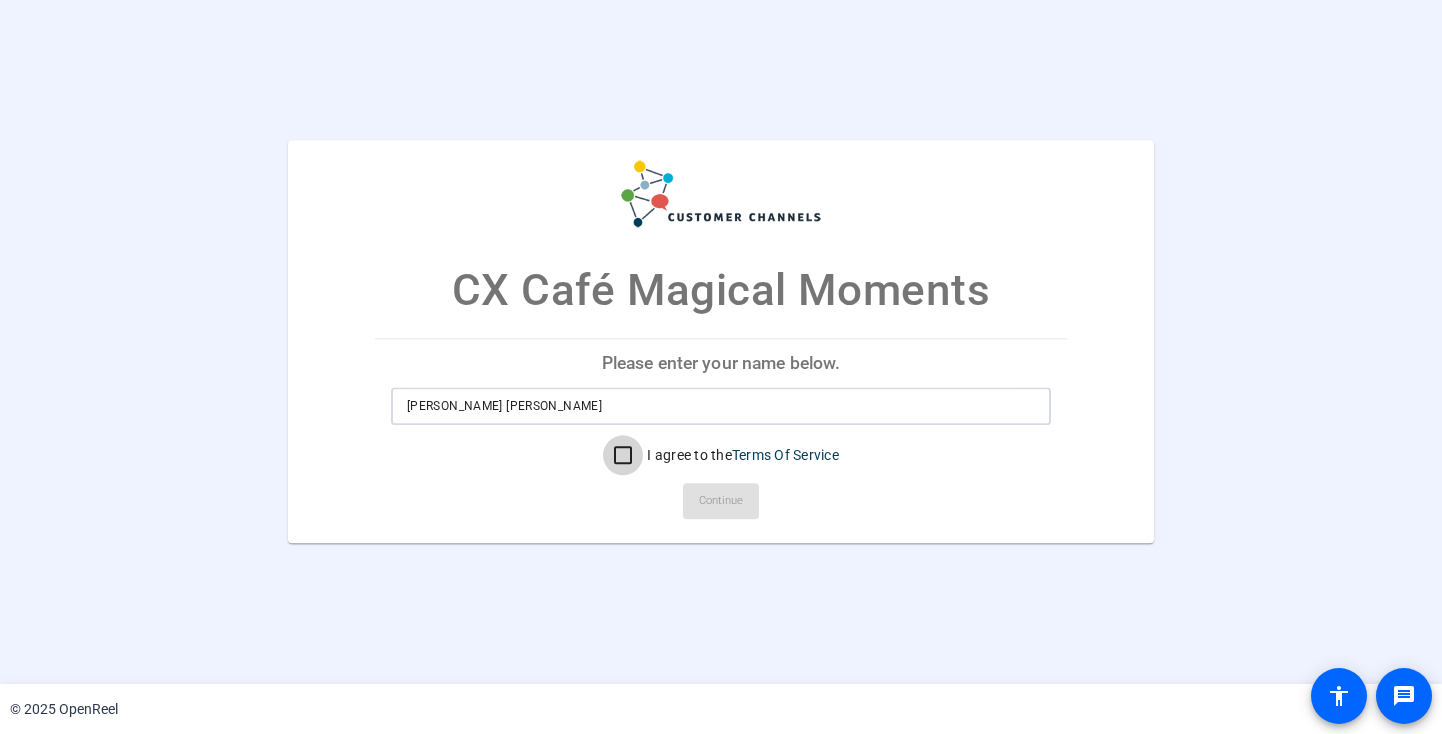 click on "I agree to the  Terms Of Service" at bounding box center [623, 456] 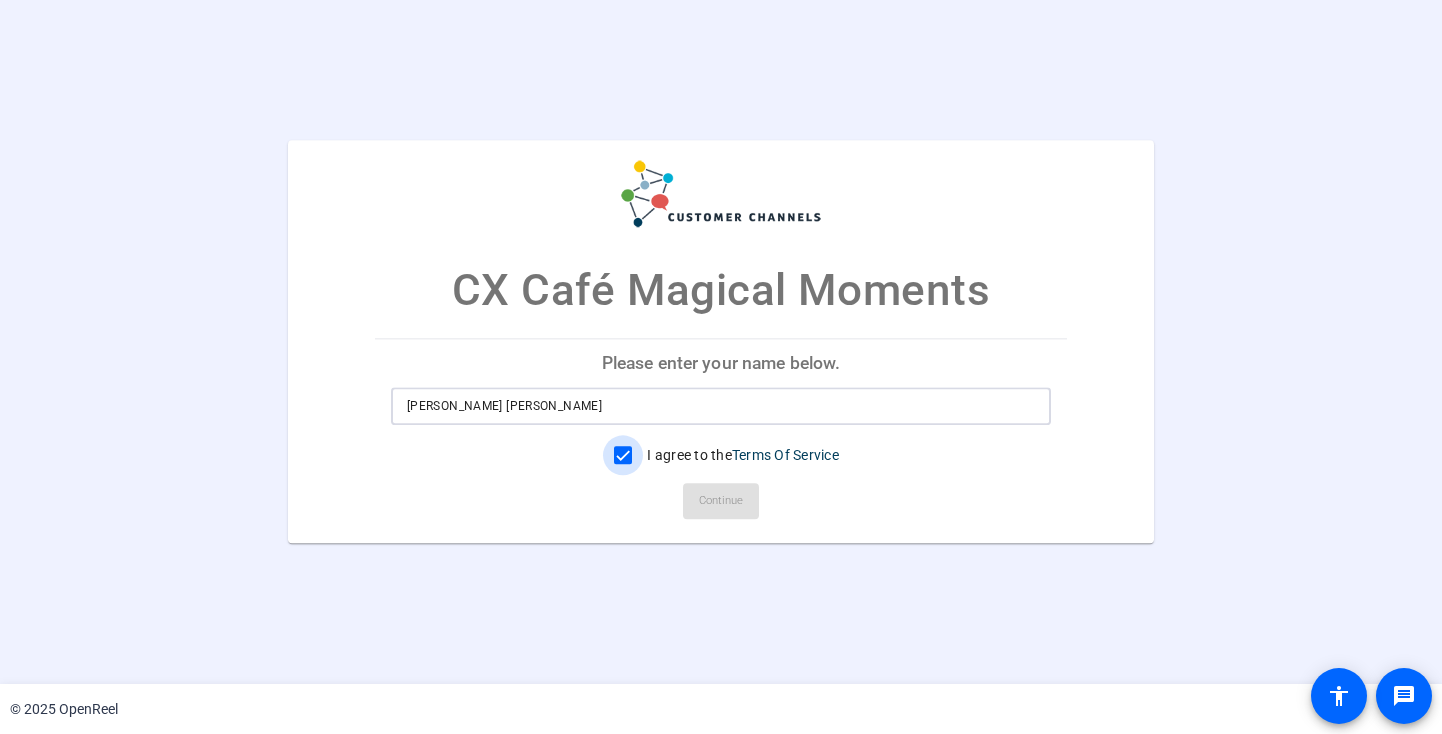 checkbox on "true" 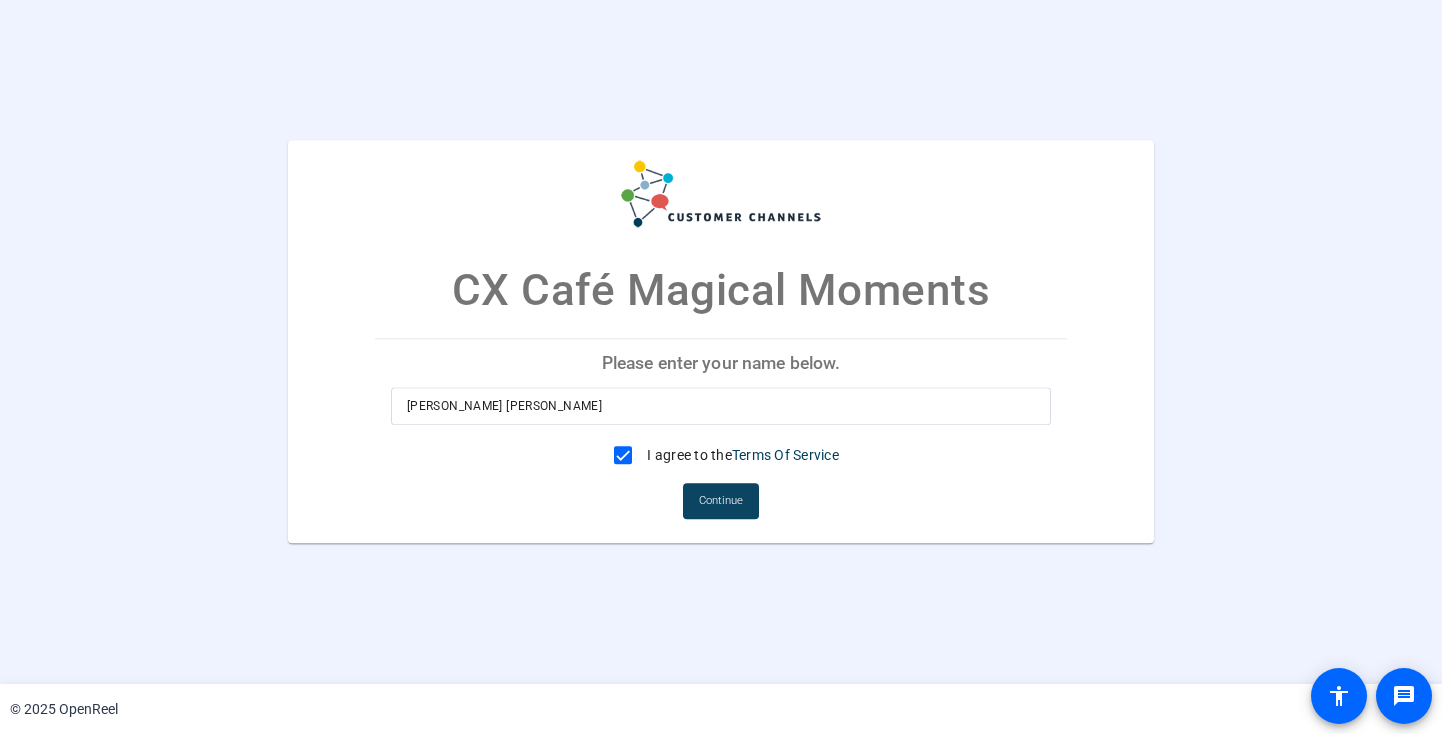 click on "Continue" 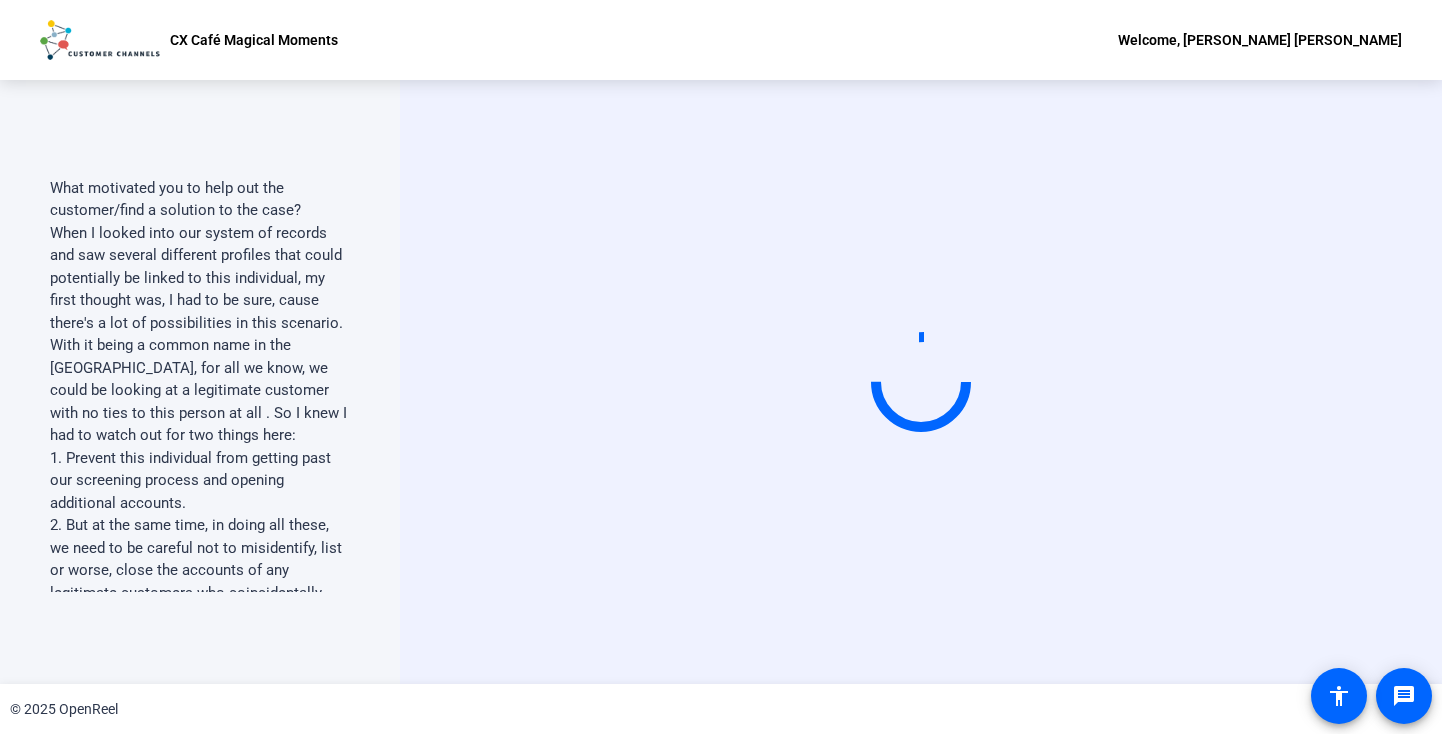 scroll, scrollTop: 2250, scrollLeft: 0, axis: vertical 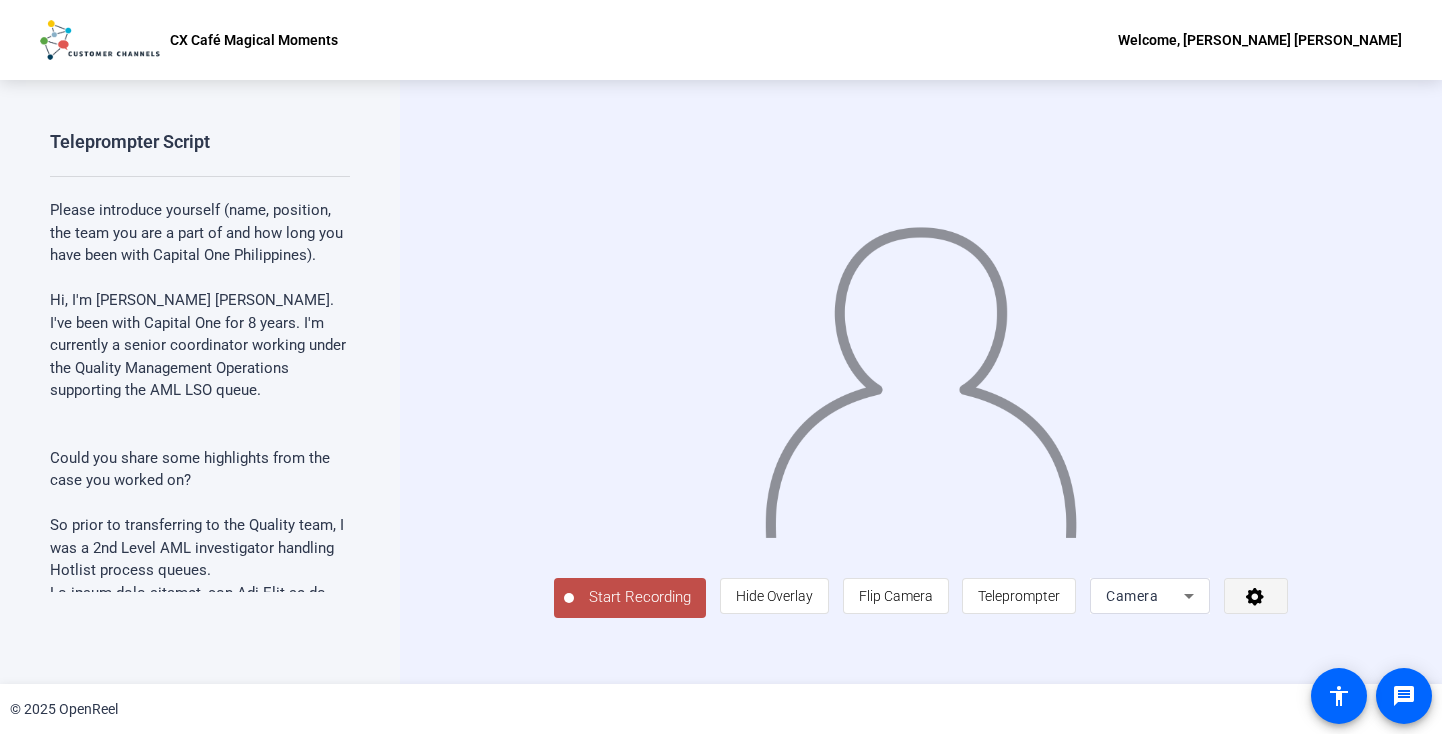 click 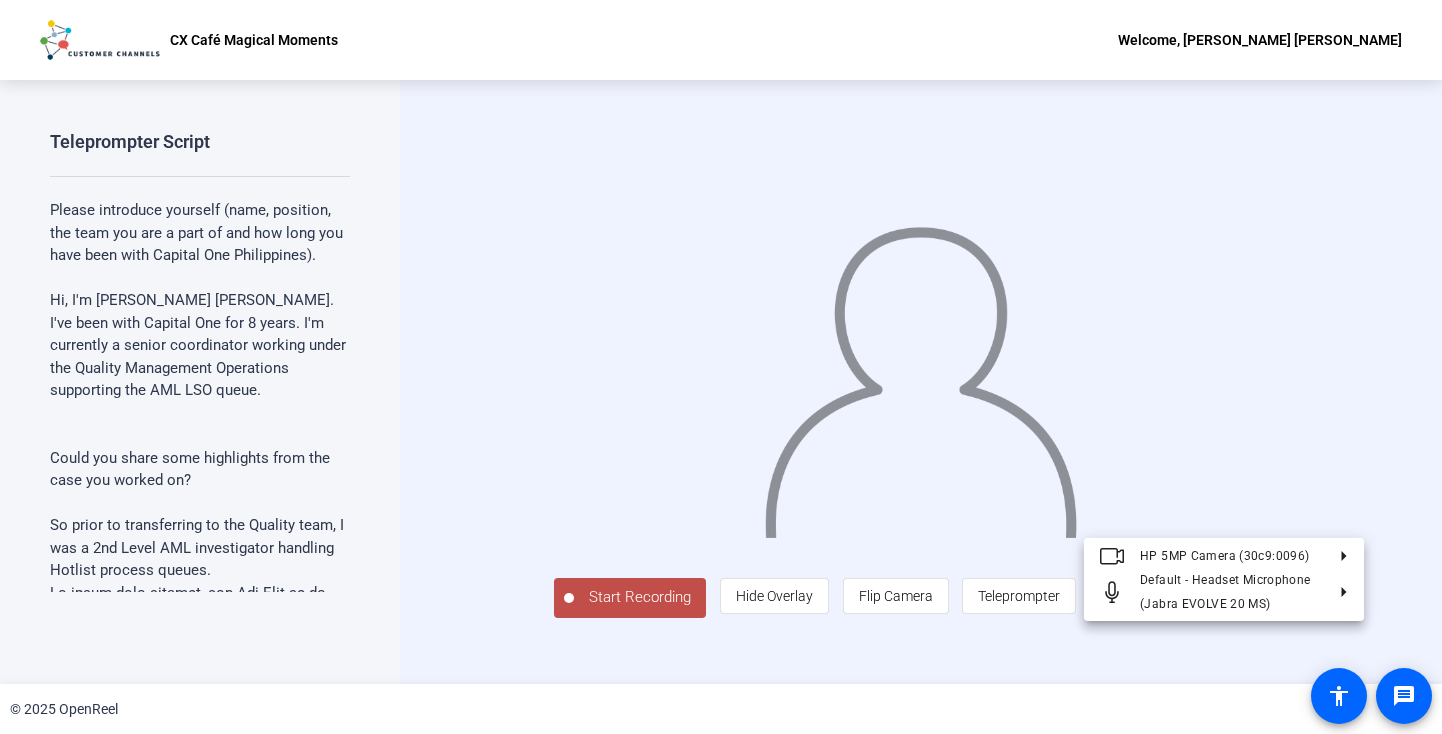 click at bounding box center [721, 367] 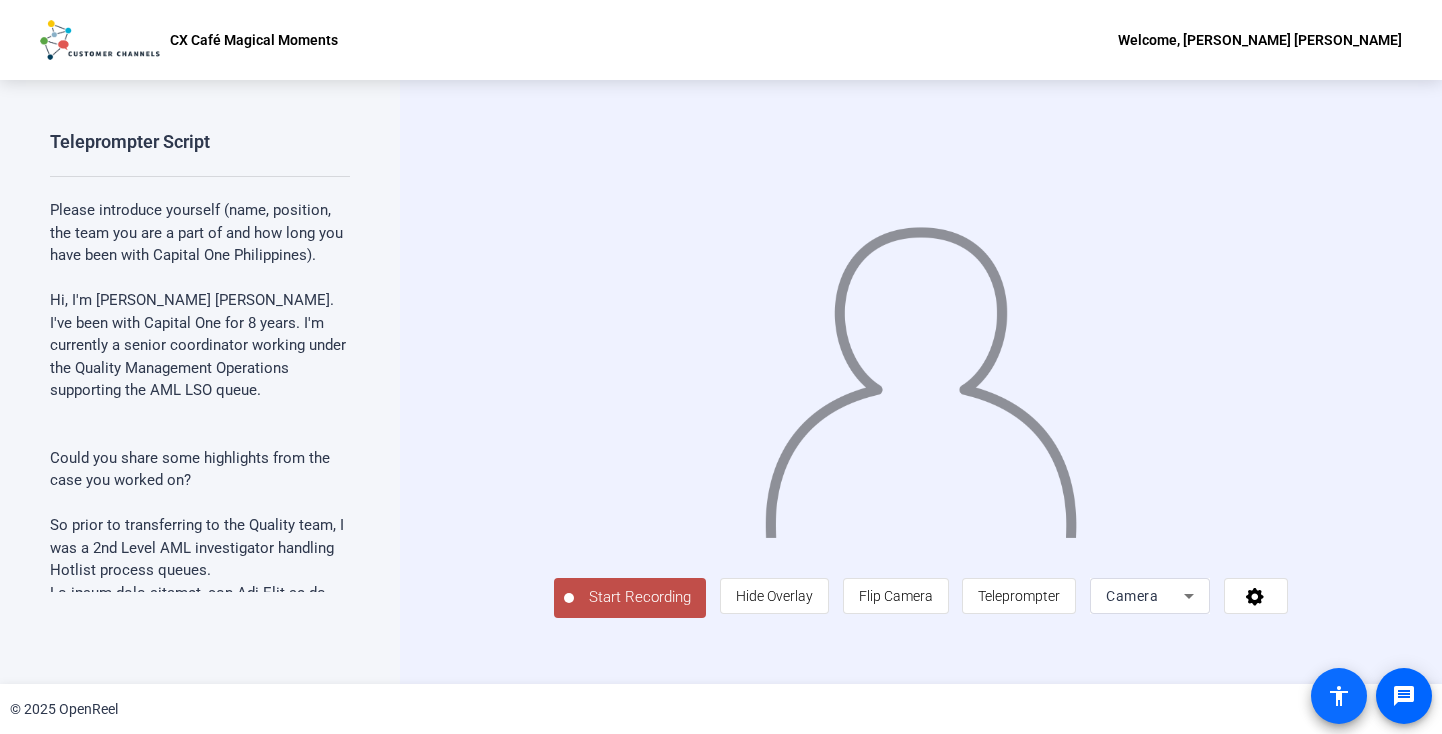 click on "accessibility" 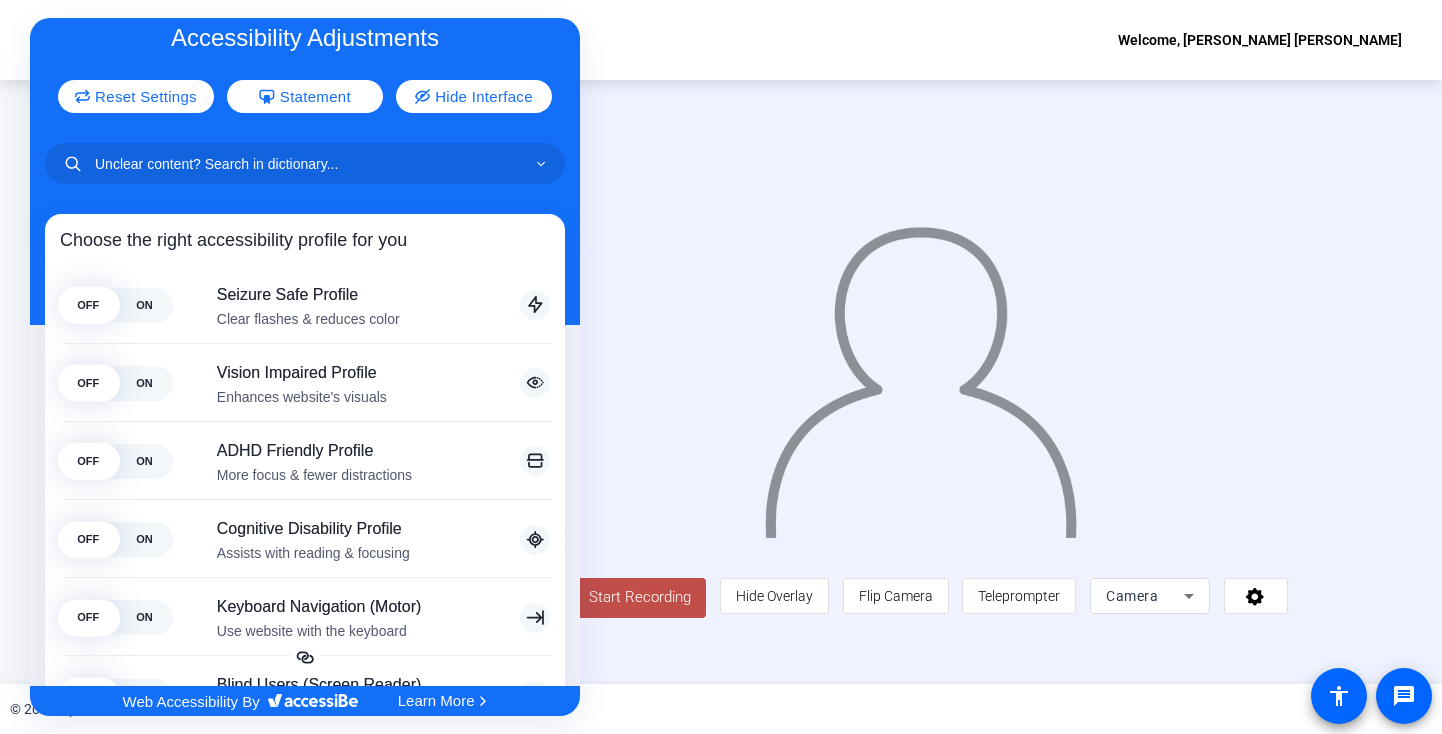 scroll, scrollTop: 9, scrollLeft: 0, axis: vertical 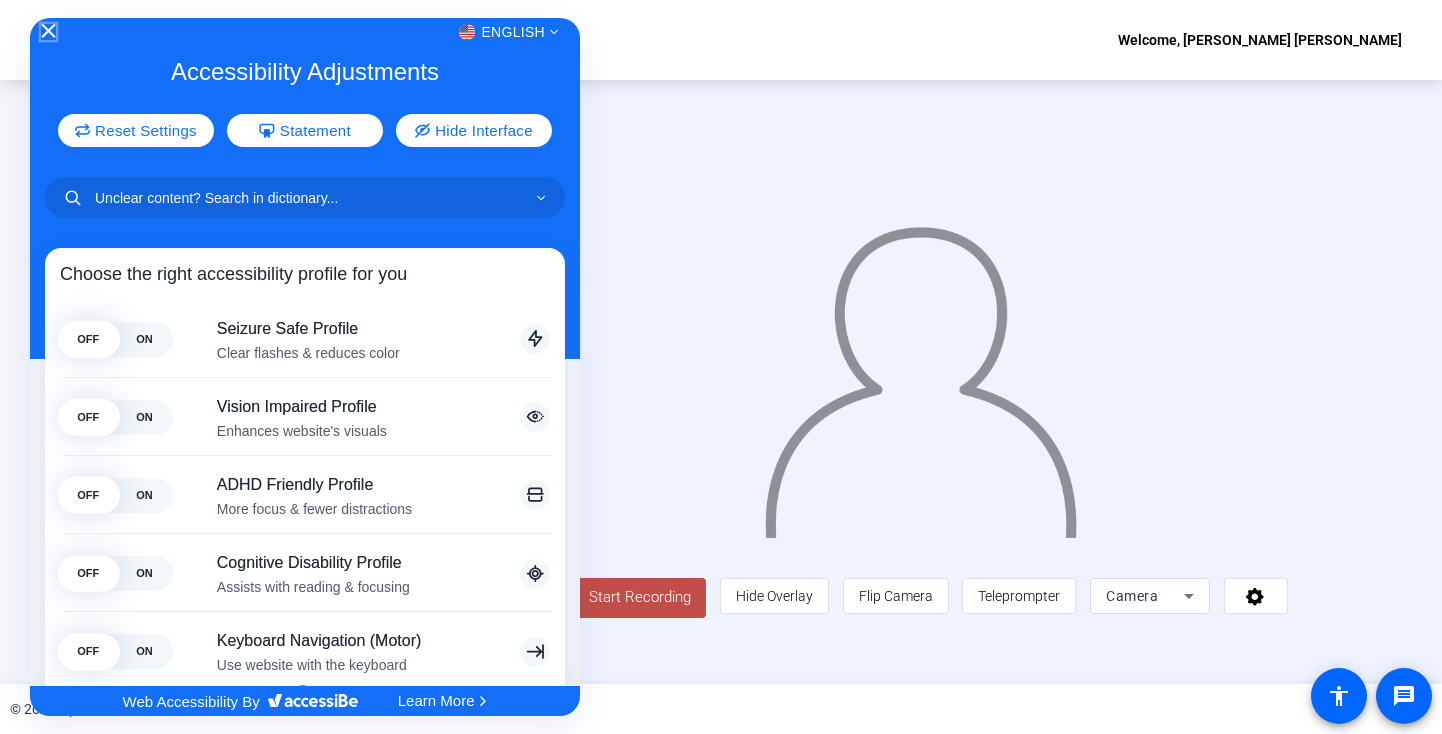 click 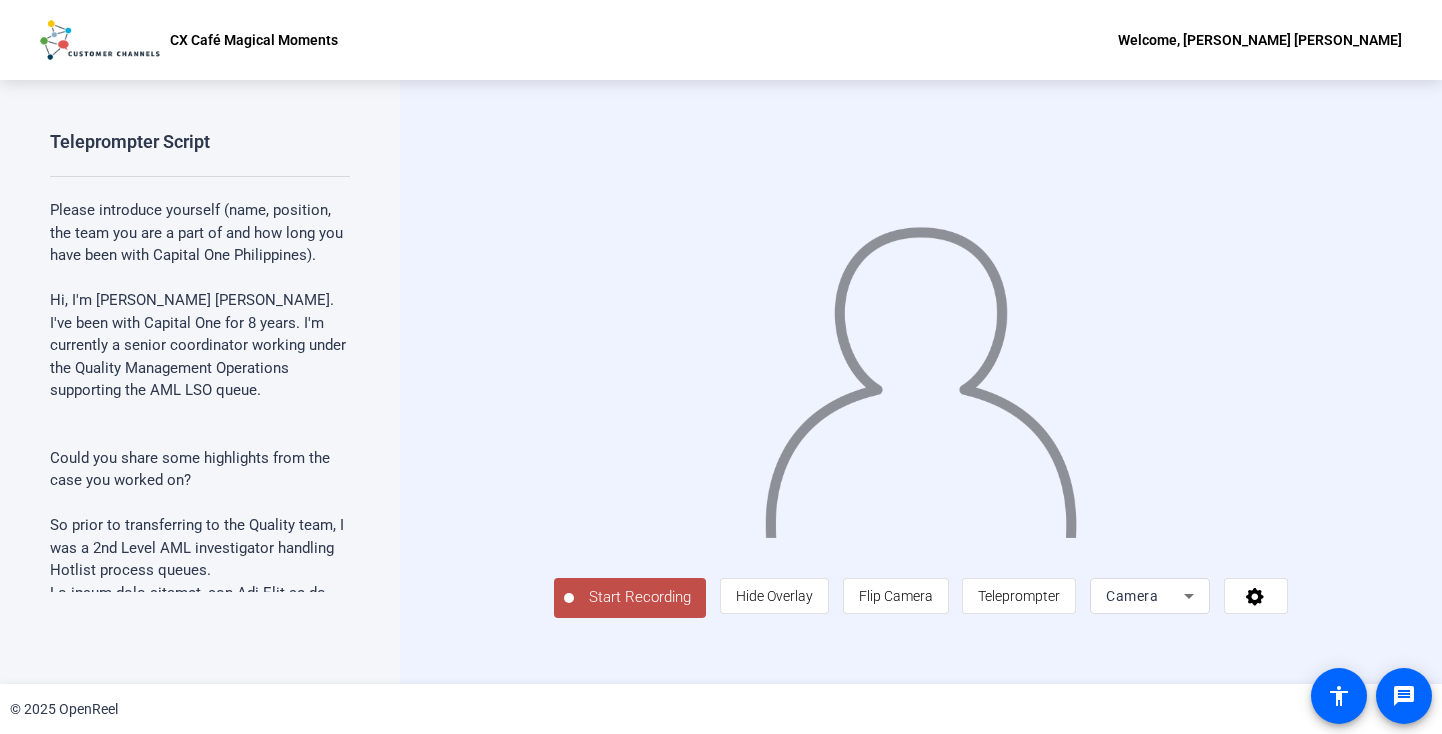 scroll, scrollTop: 0, scrollLeft: 0, axis: both 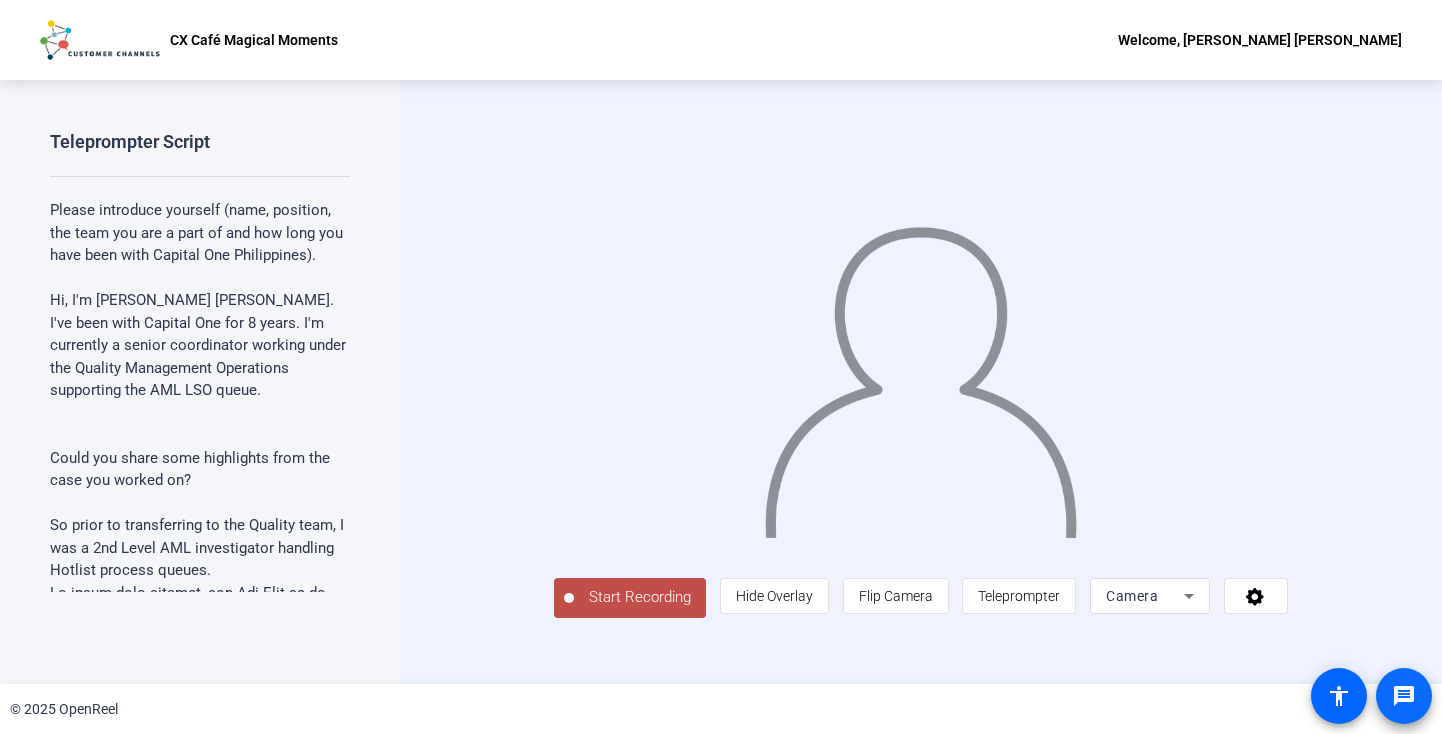 click 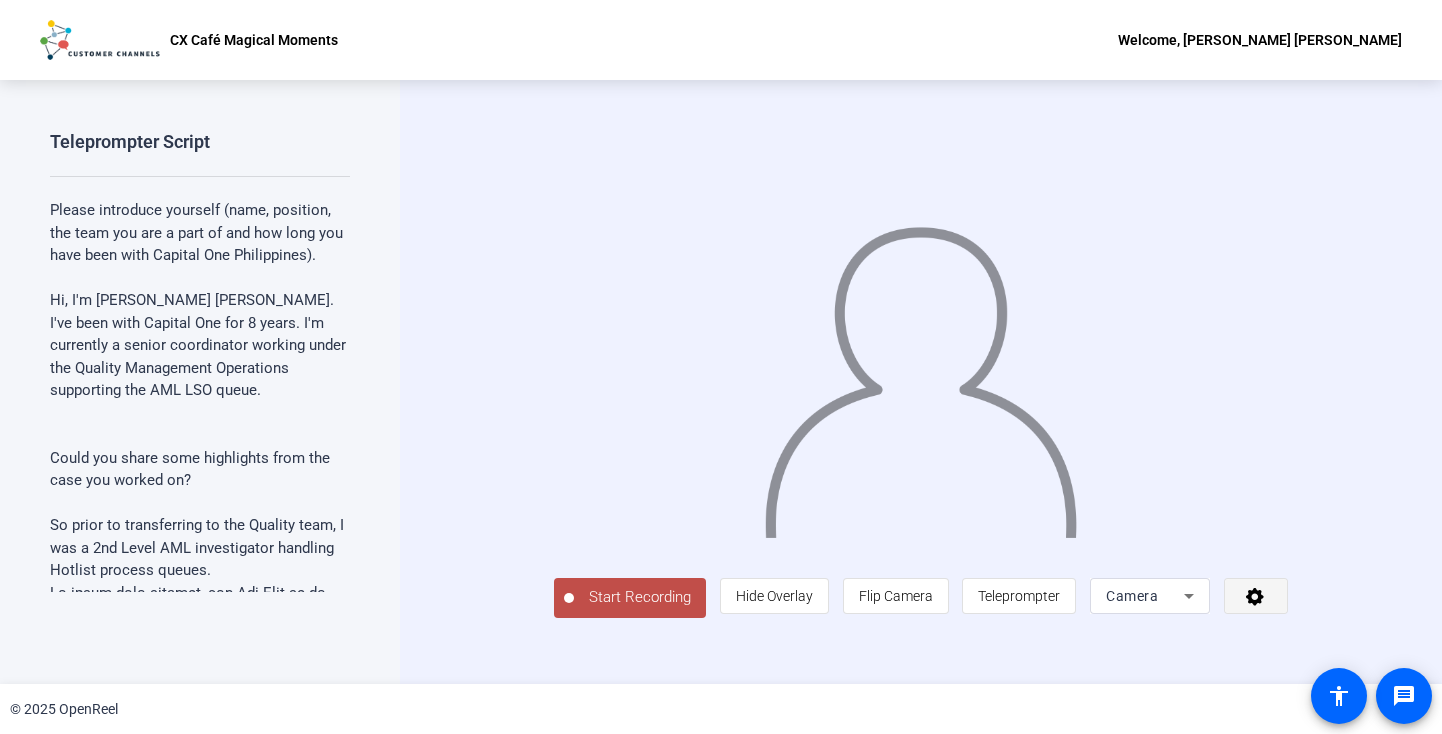 click 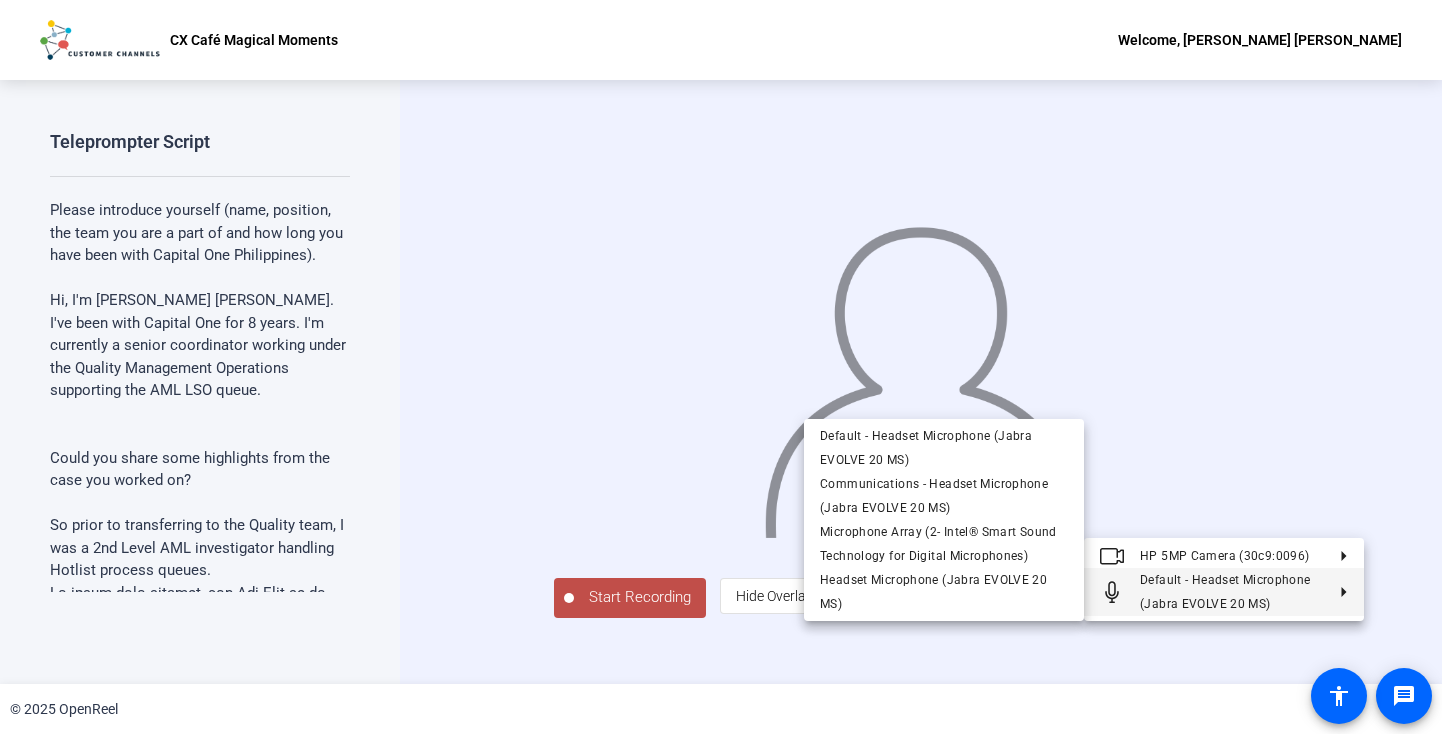 click at bounding box center (721, 367) 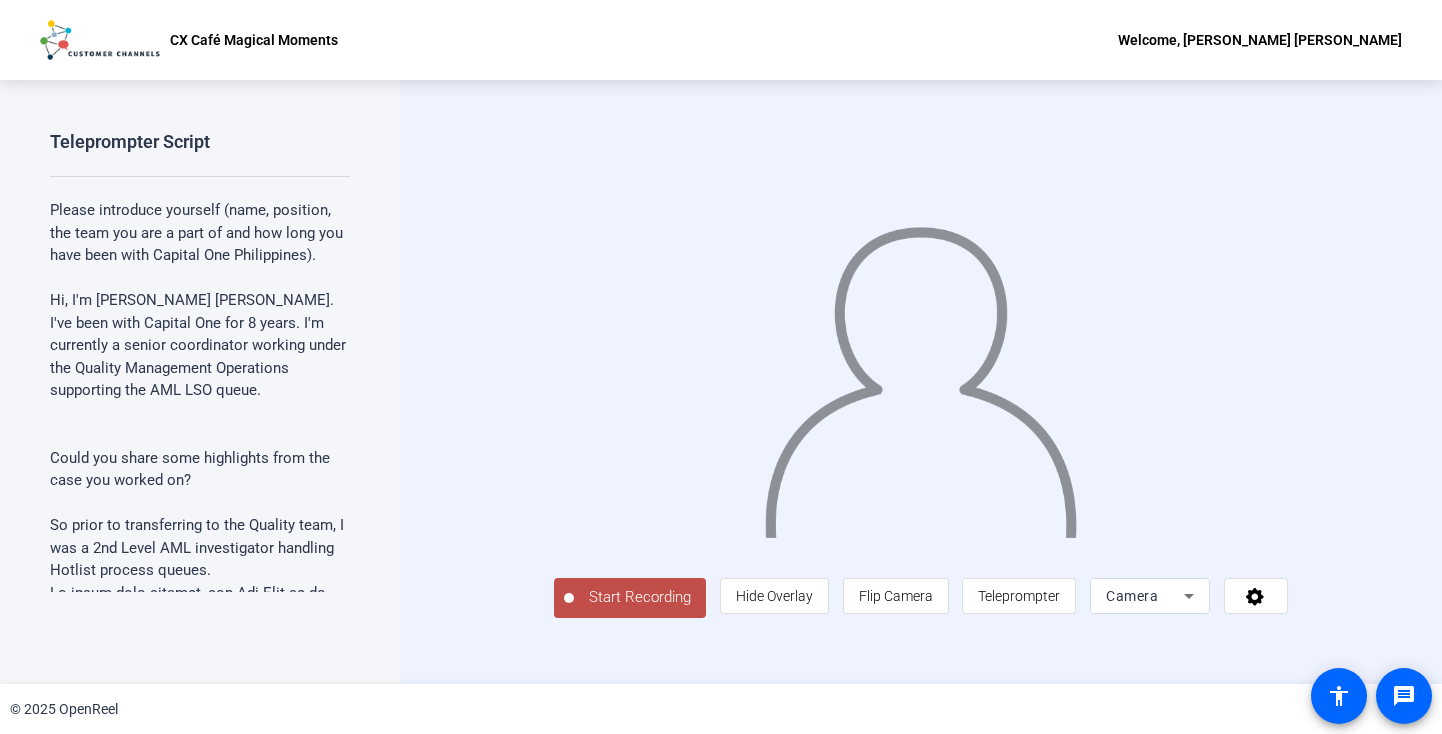 click 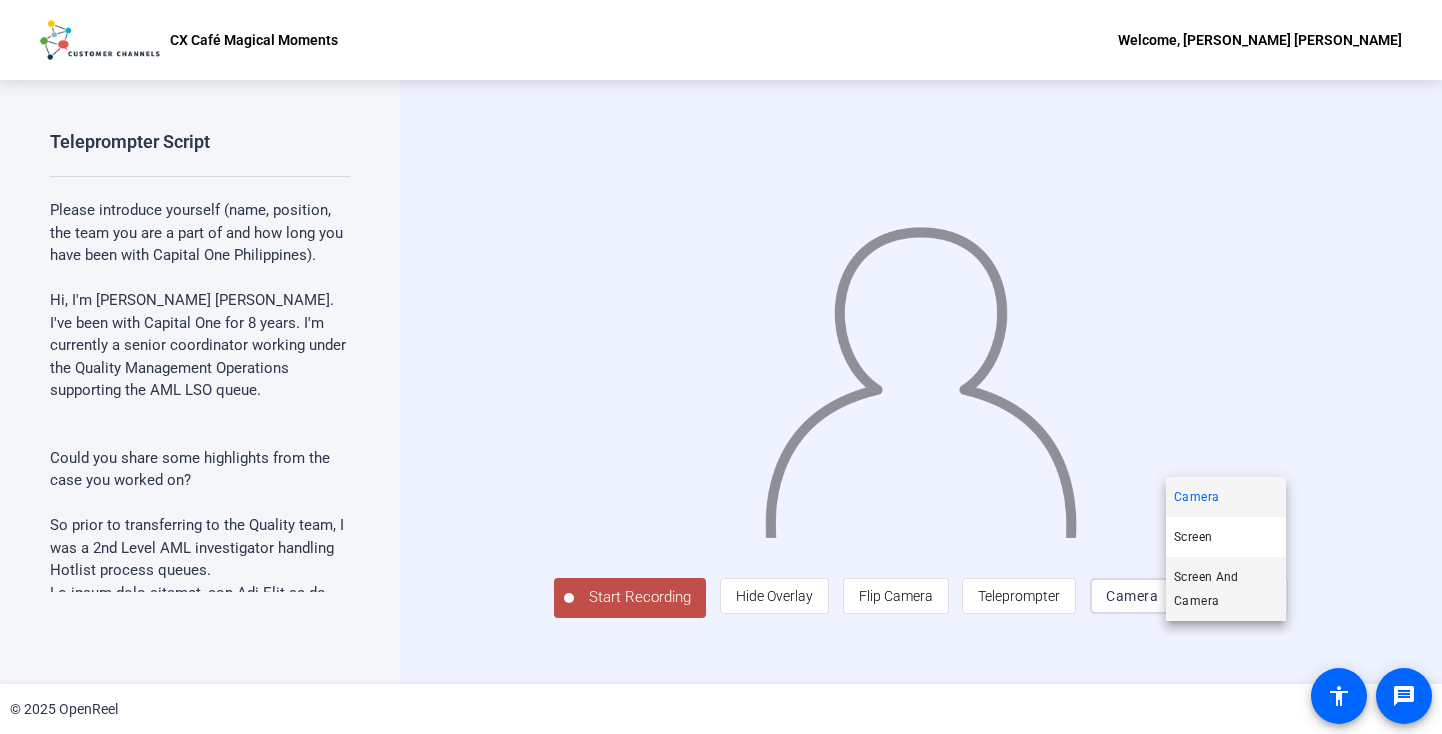 click on "Screen And Camera" at bounding box center (1226, 589) 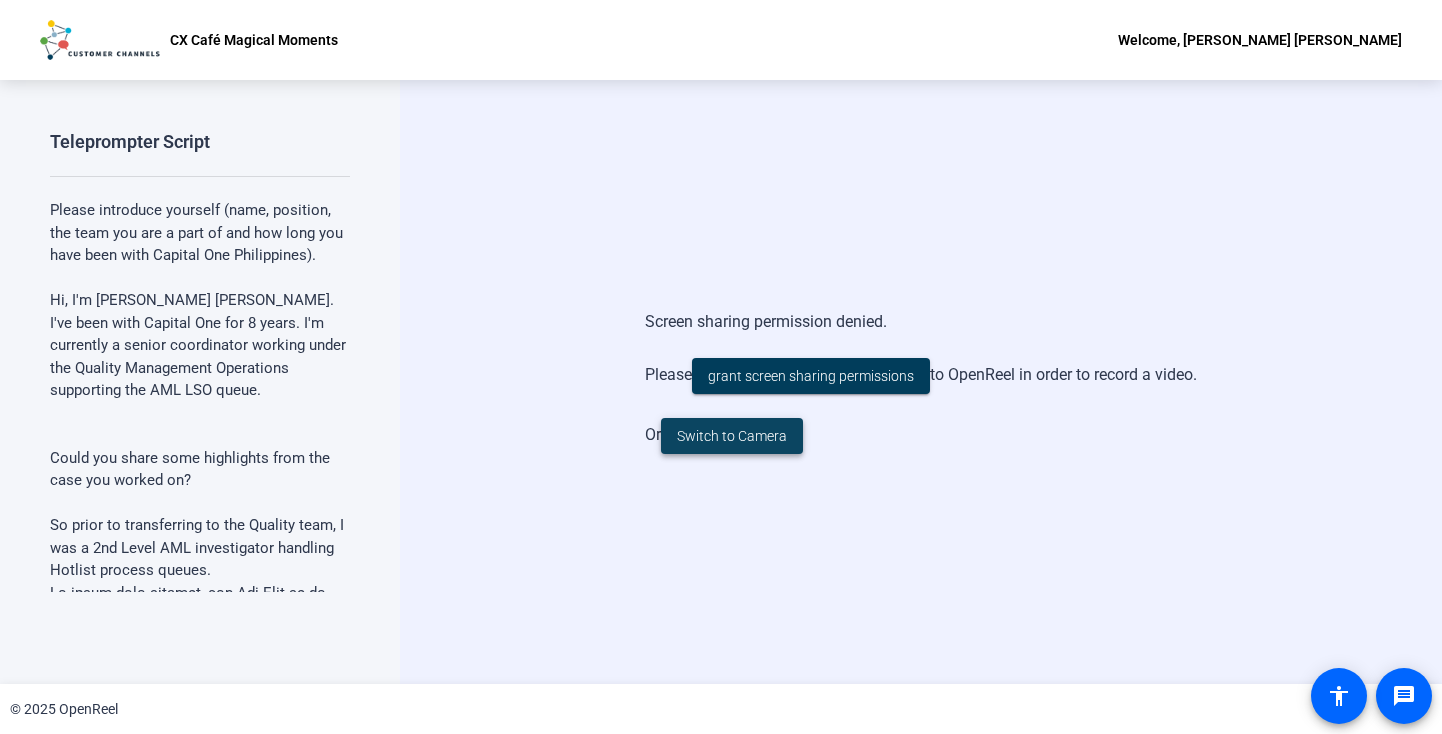 click on "Switch to Camera" 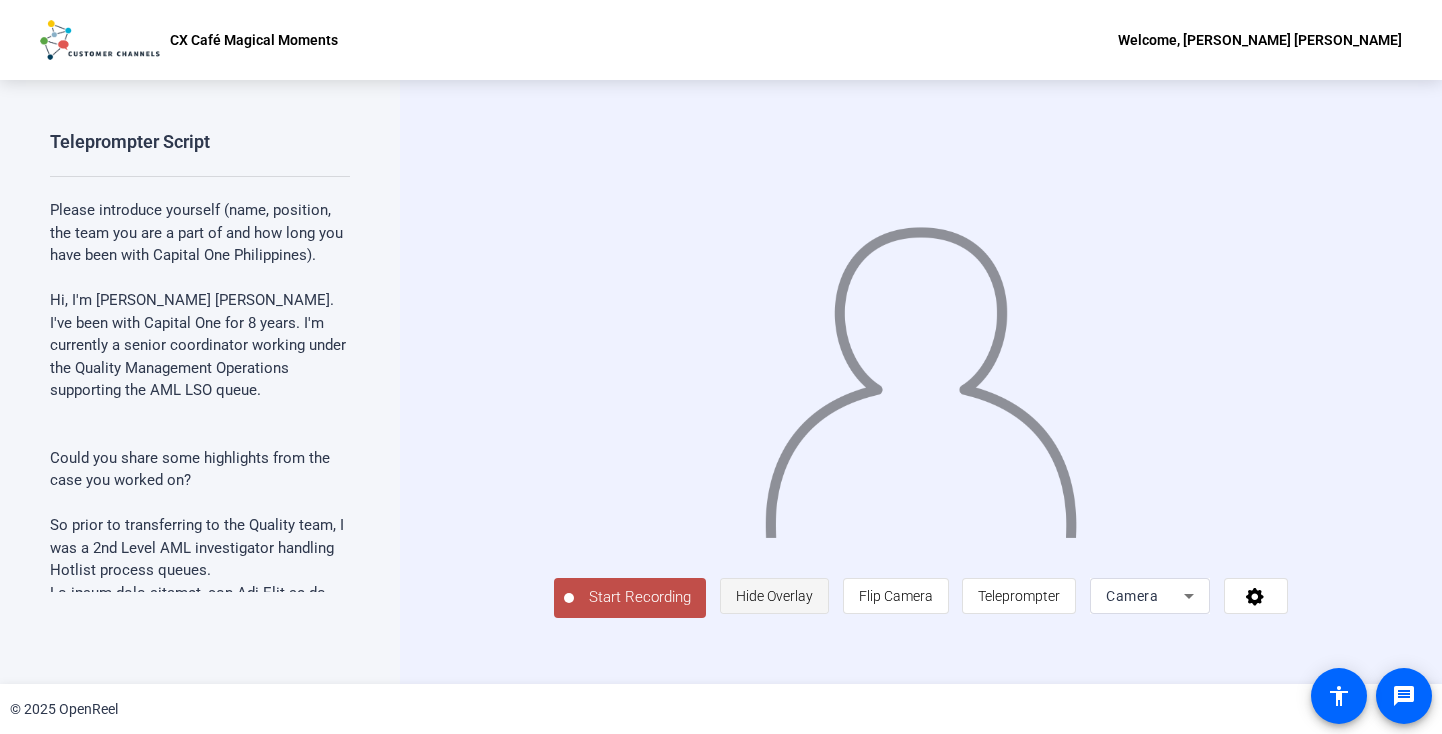 click 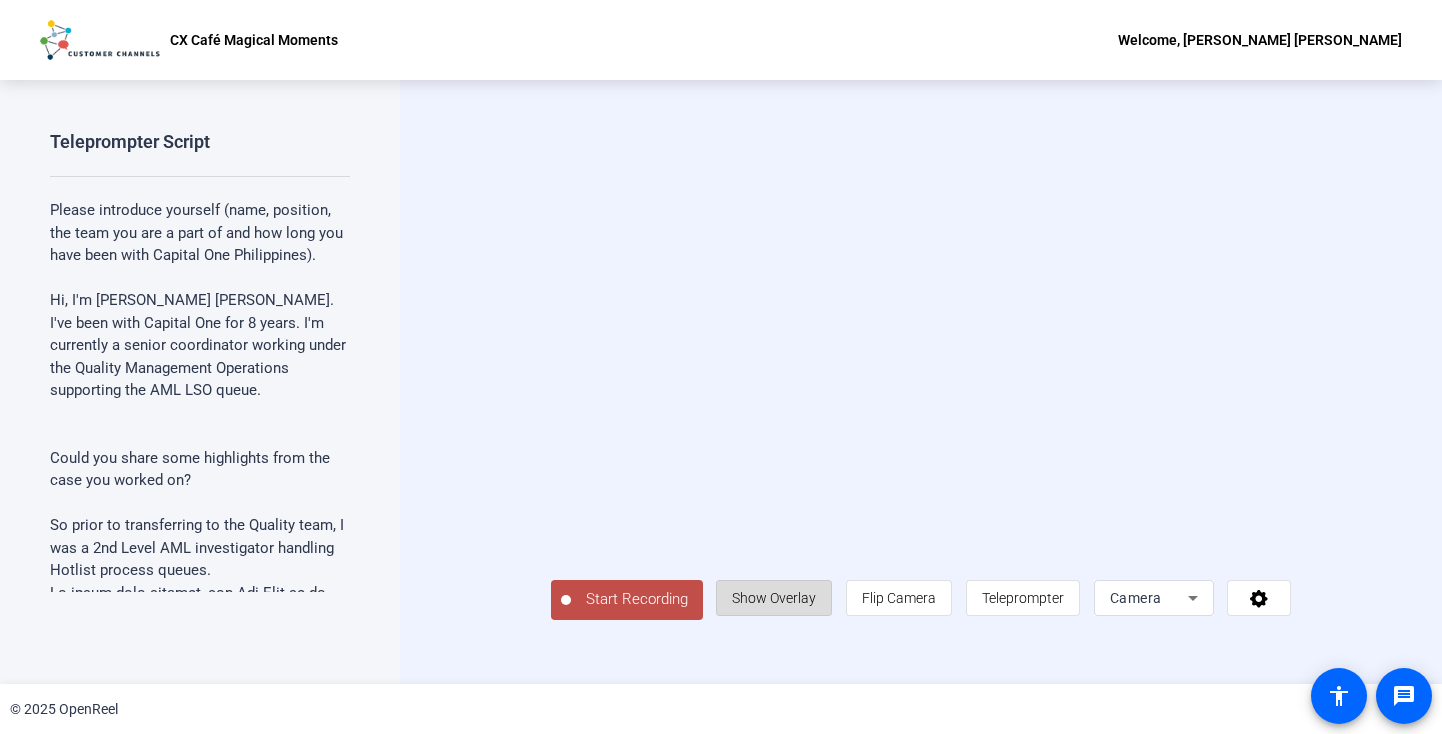 click 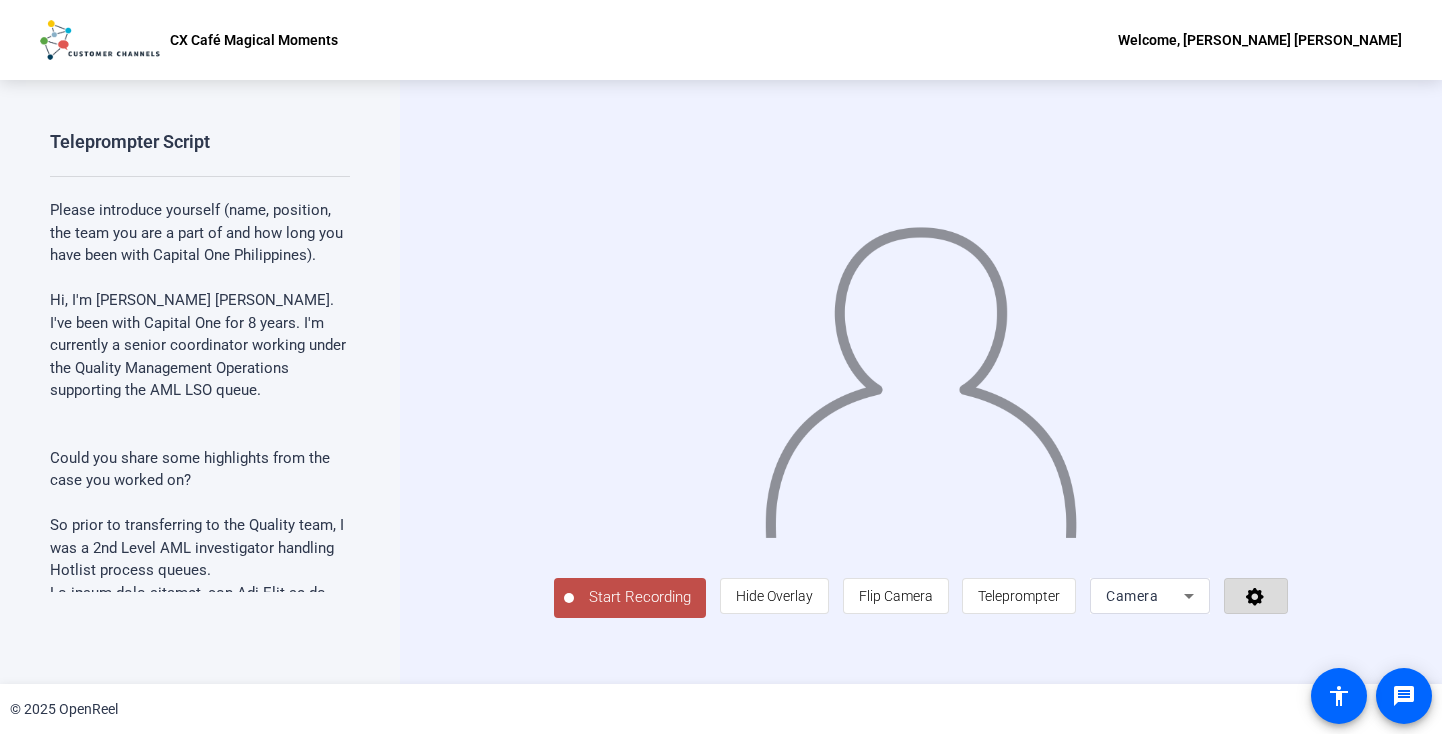 click 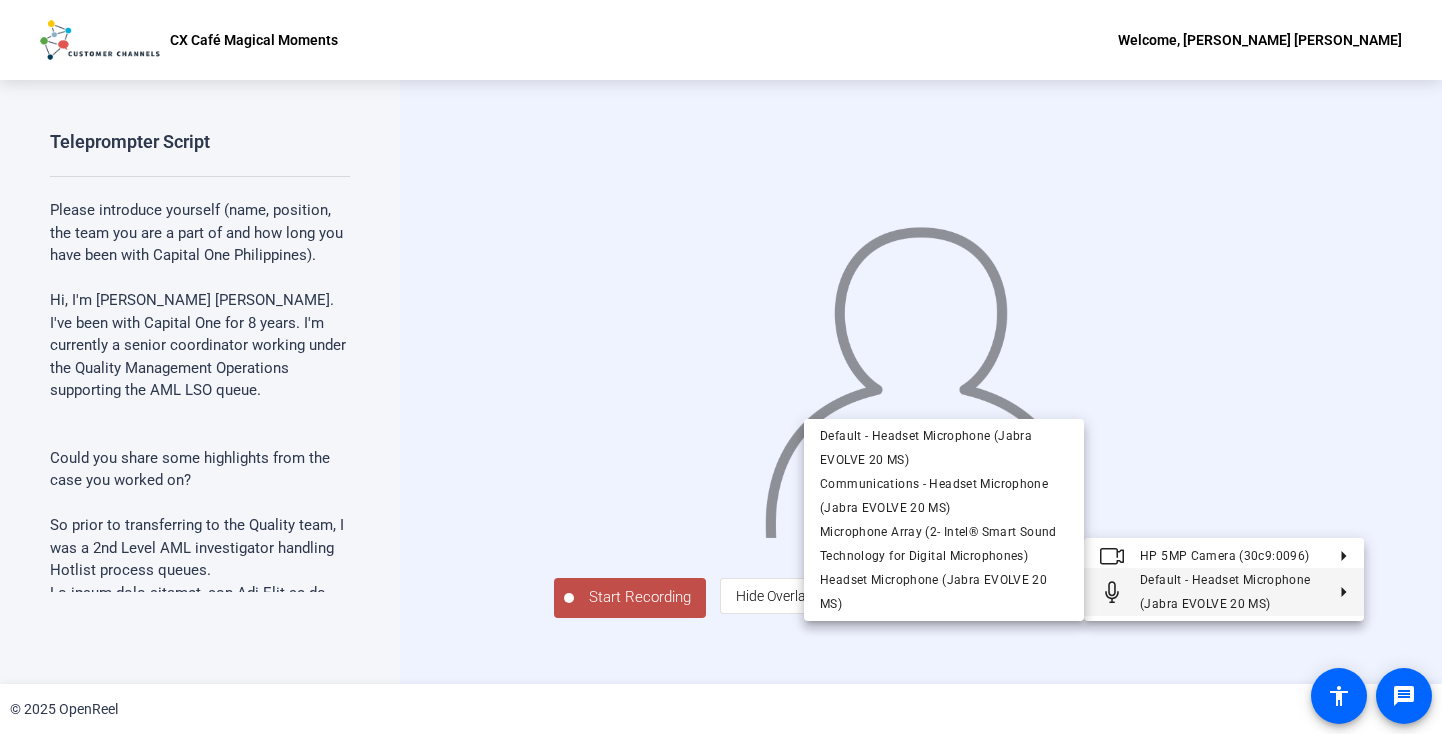 click at bounding box center [721, 367] 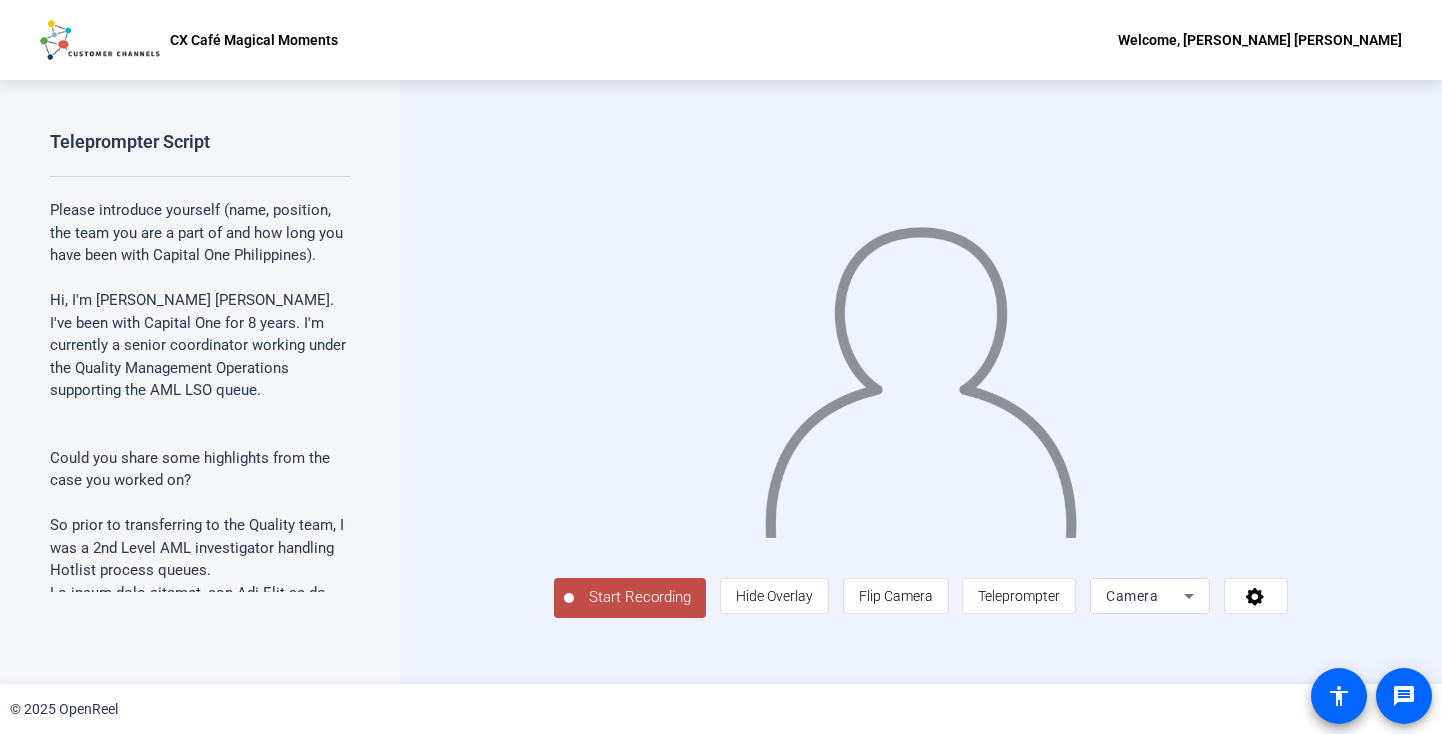 click on "accessibility" 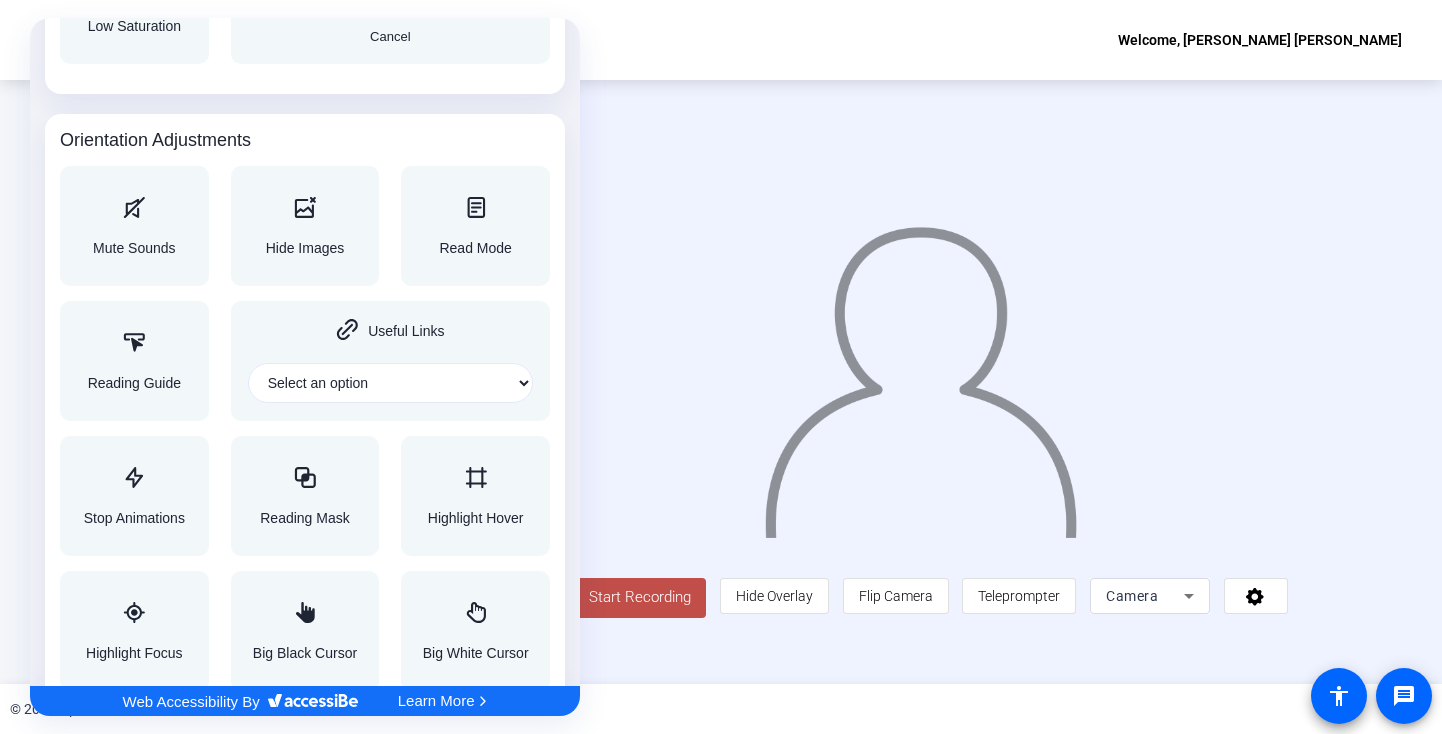 scroll, scrollTop: 2100, scrollLeft: 0, axis: vertical 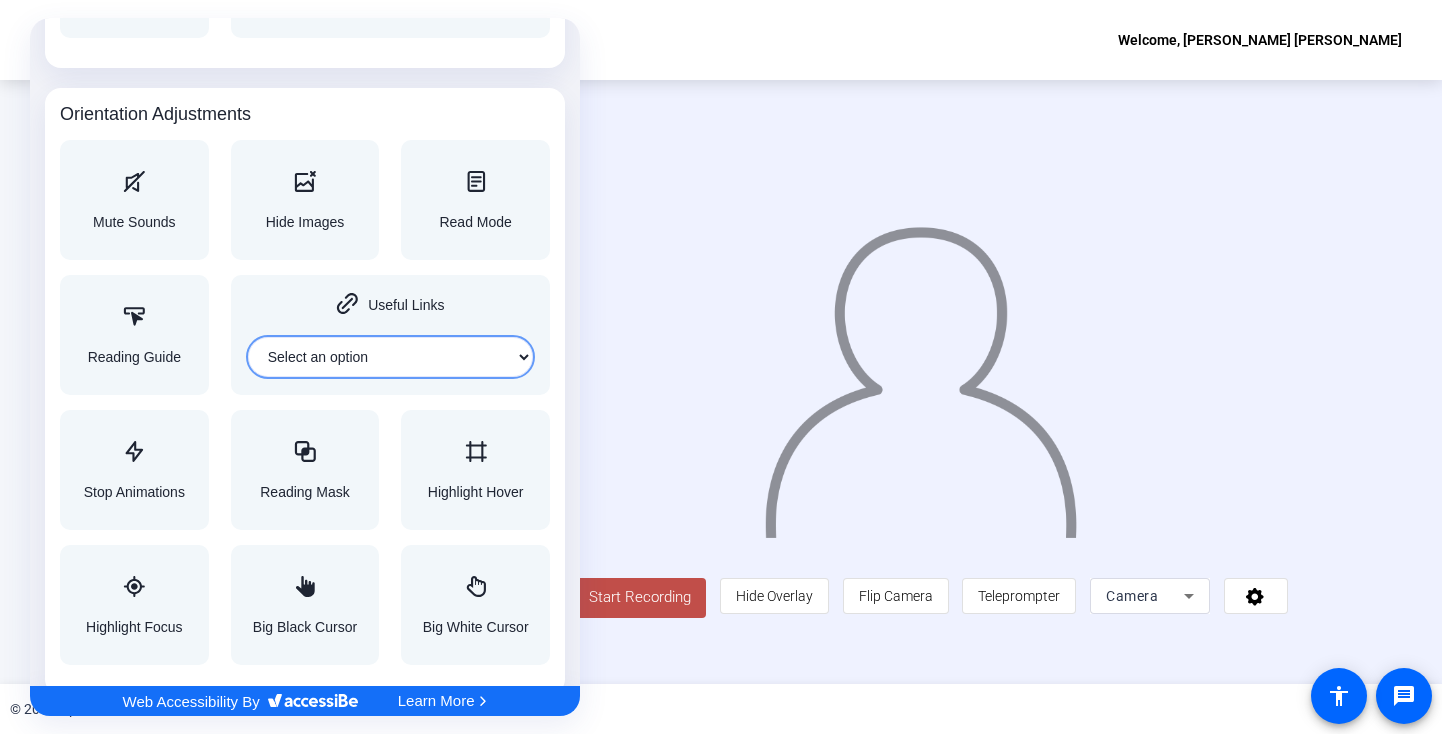 click on "Select an option" 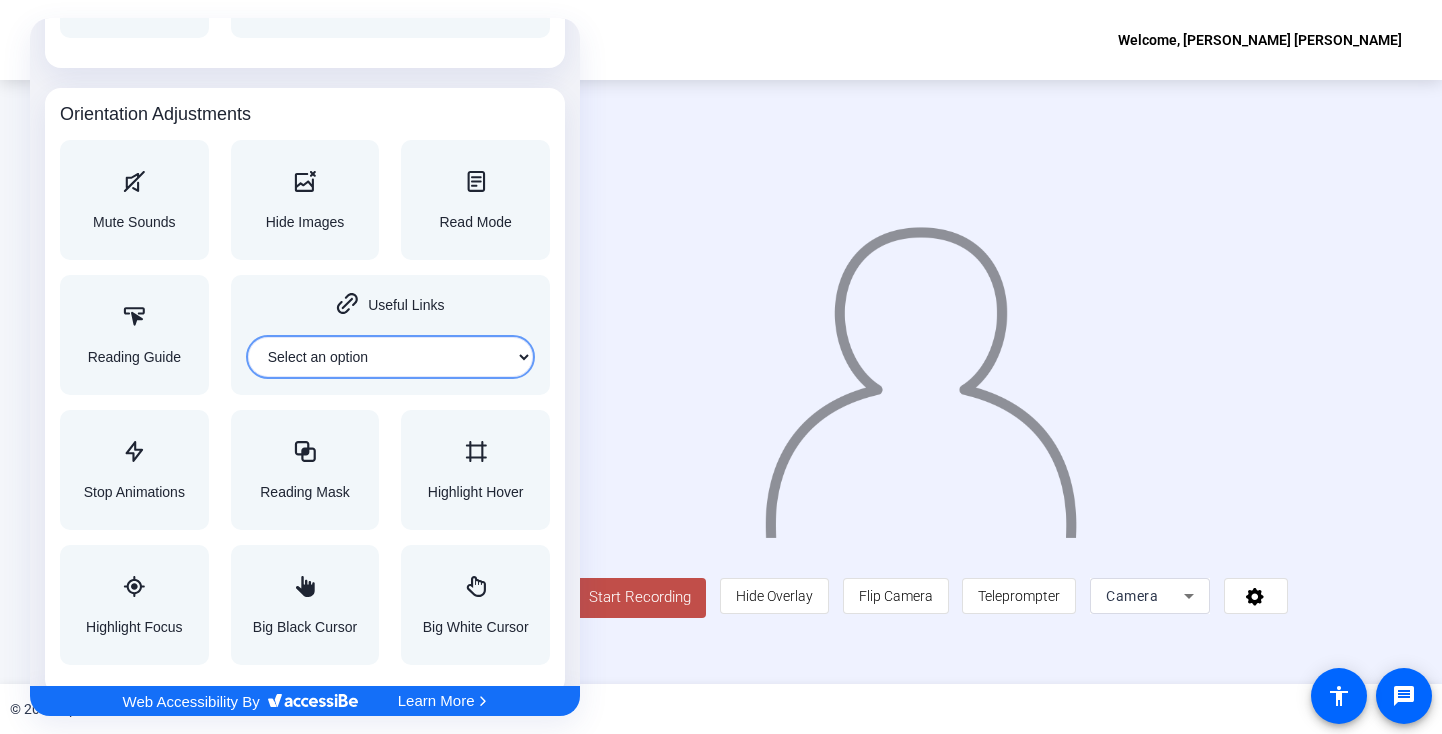 click on "Select an option Home Header Footer Main content" 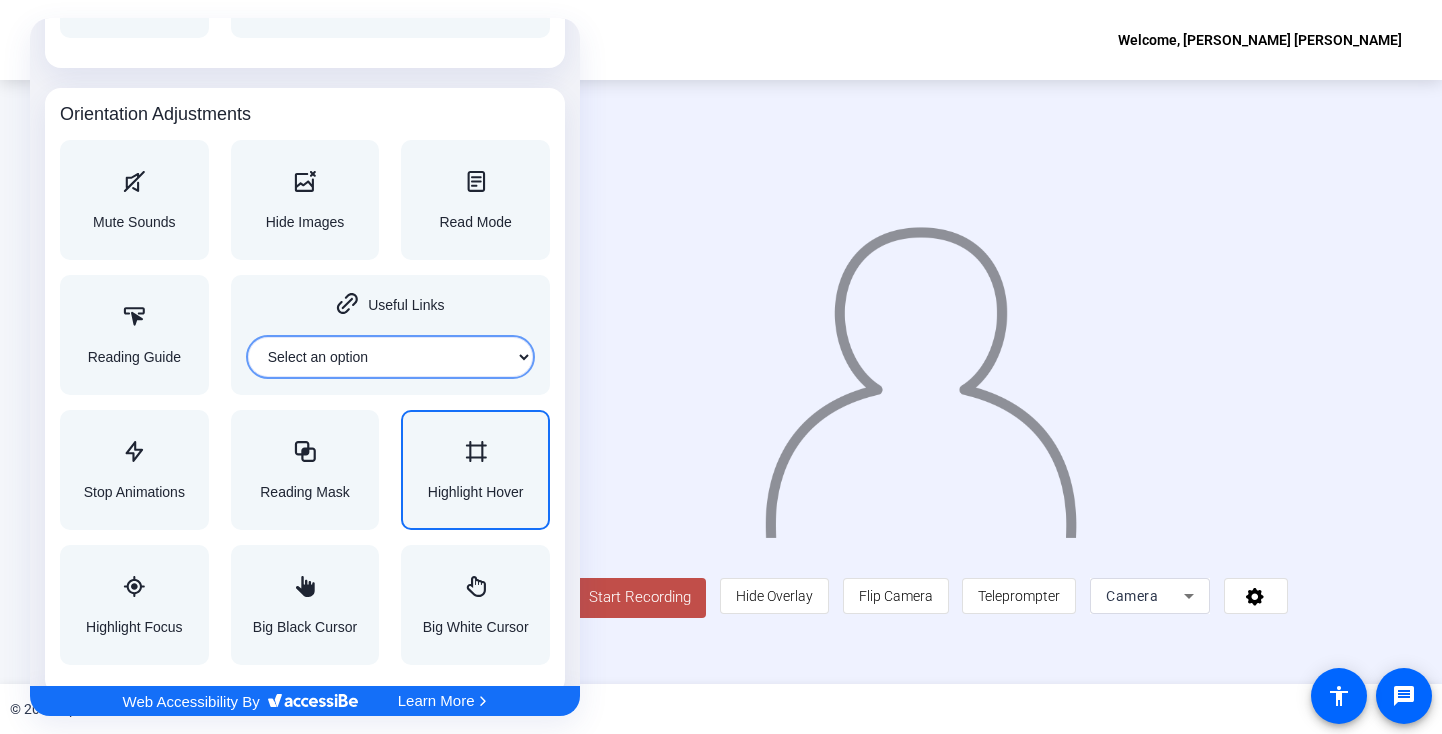 scroll, scrollTop: 2109, scrollLeft: 0, axis: vertical 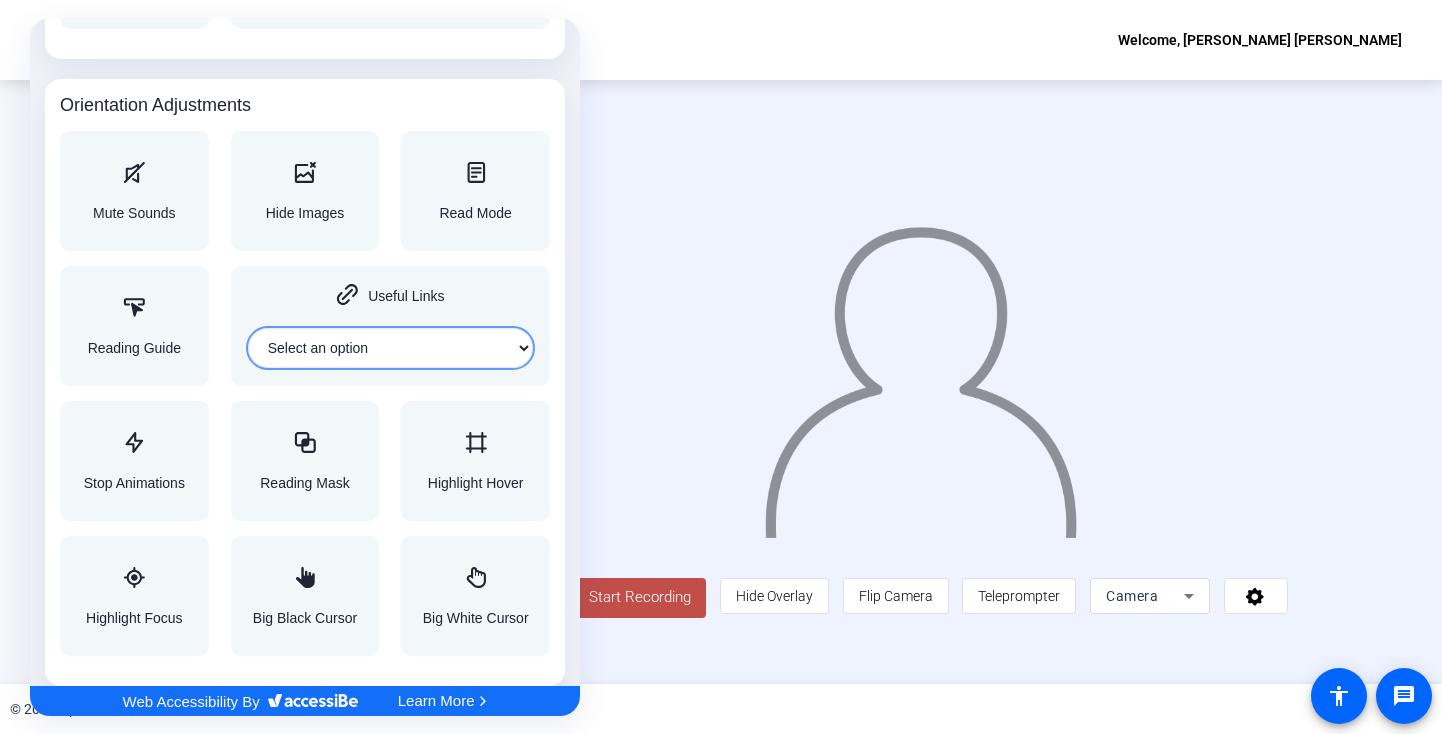 click on "Select an option Home Header Footer Main content" 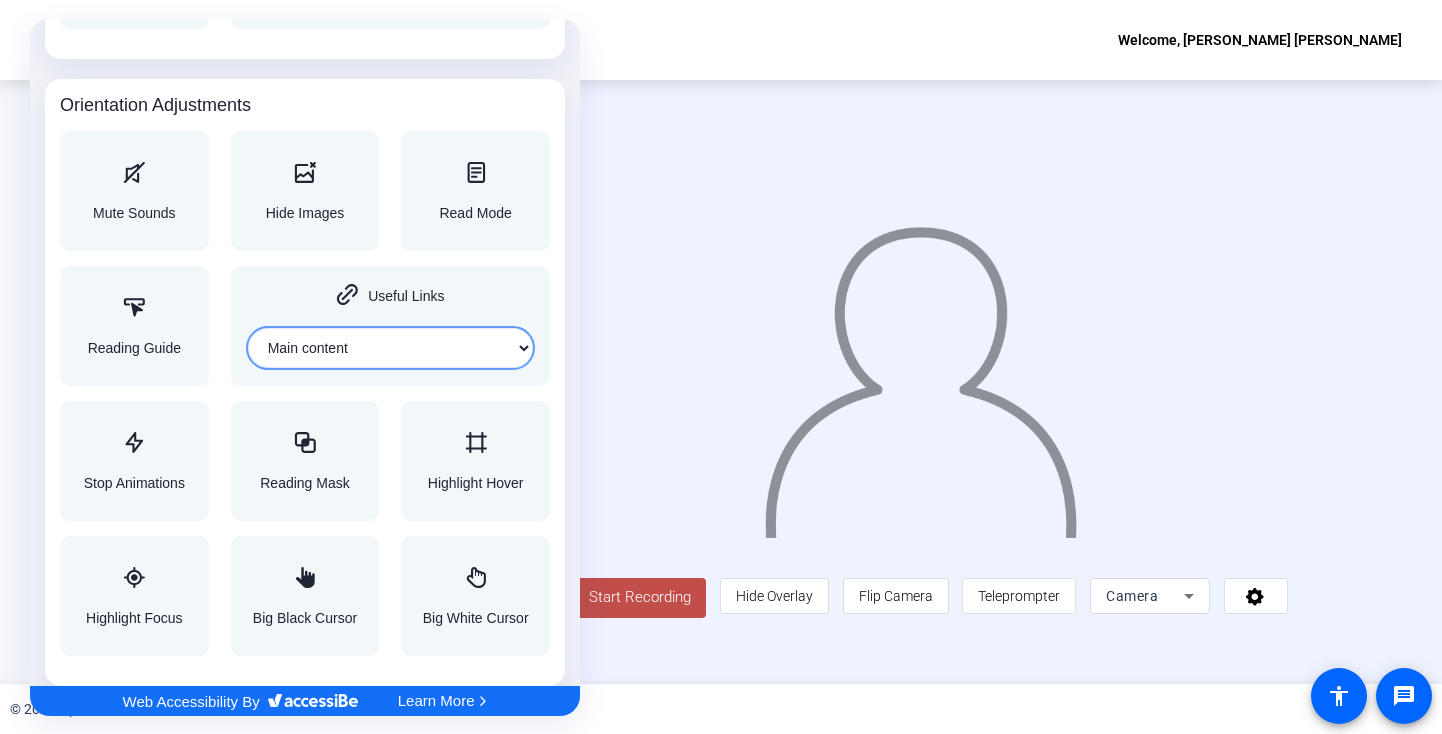 click on "Select an option Home Header Footer Main content" 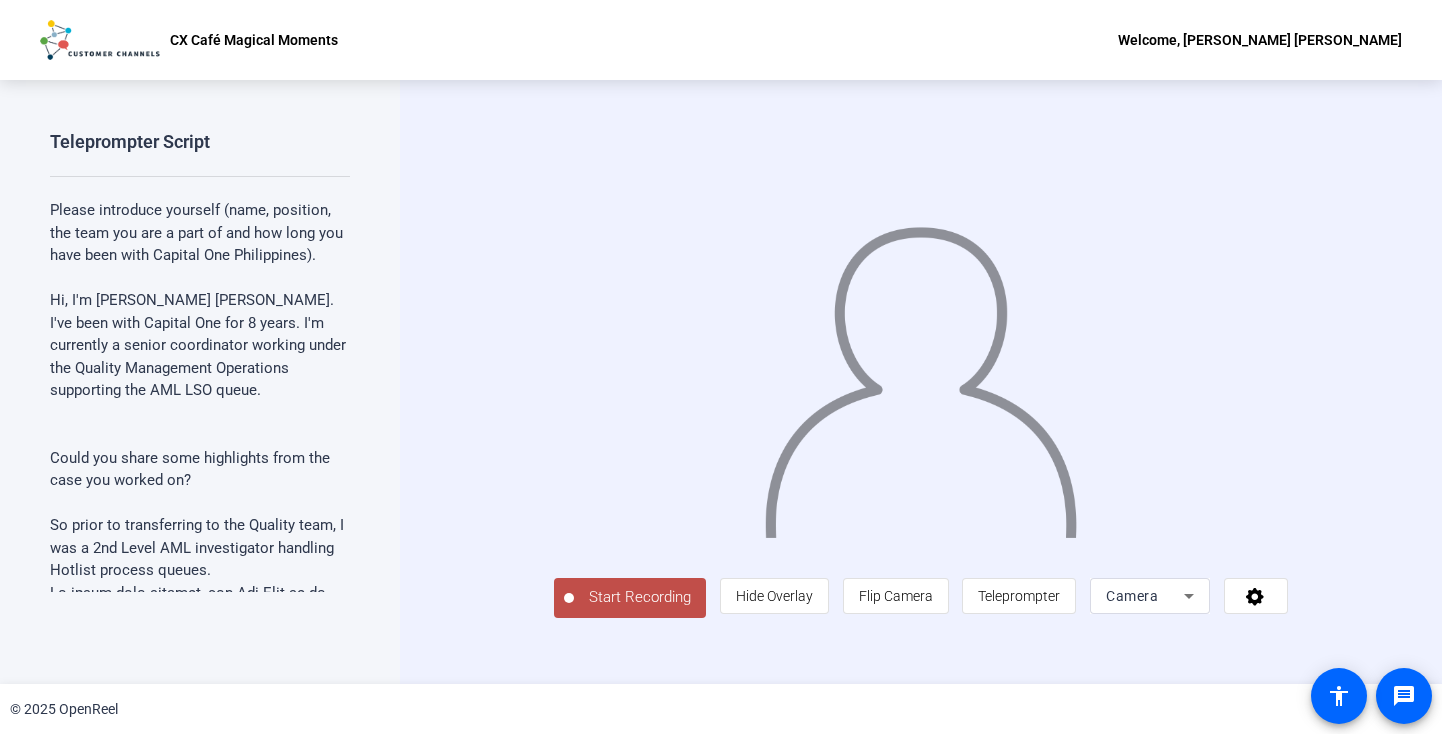 scroll, scrollTop: 0, scrollLeft: 0, axis: both 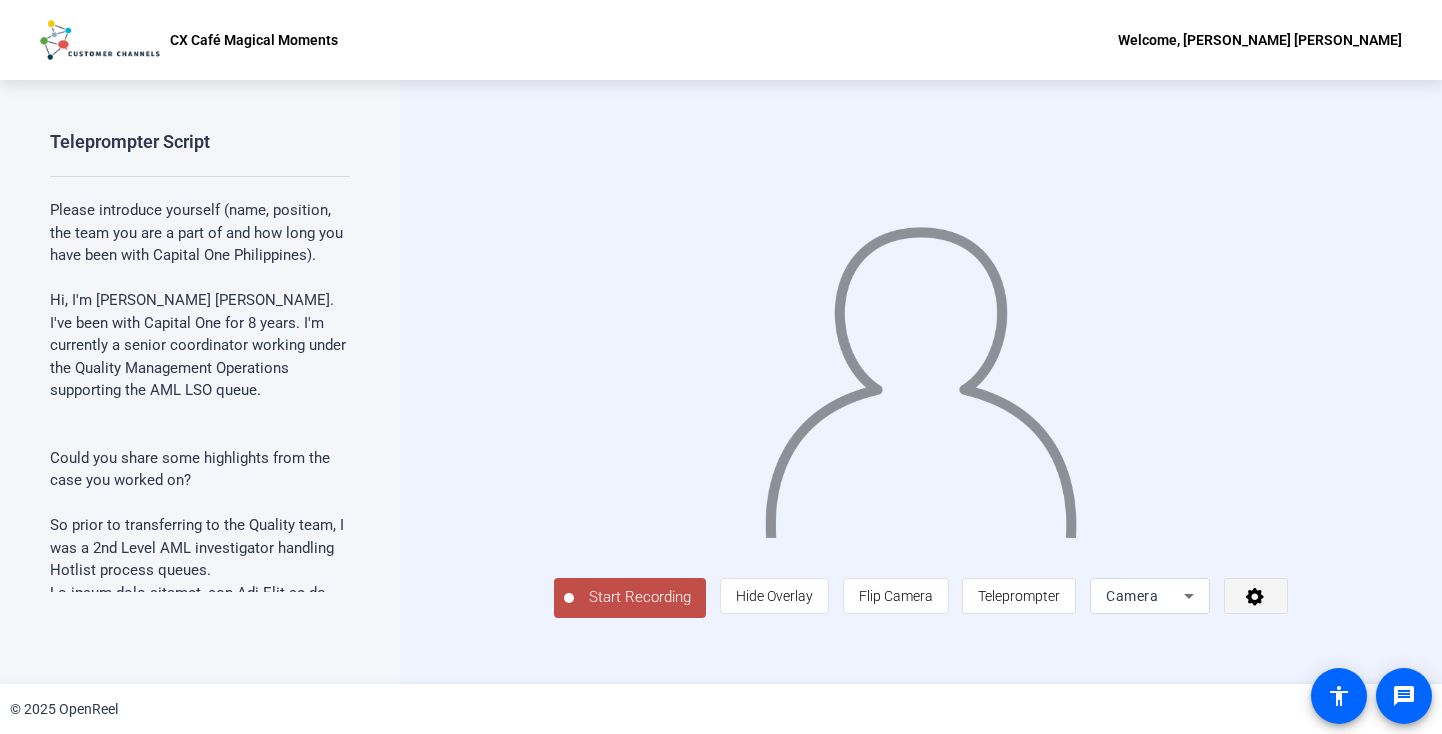 click 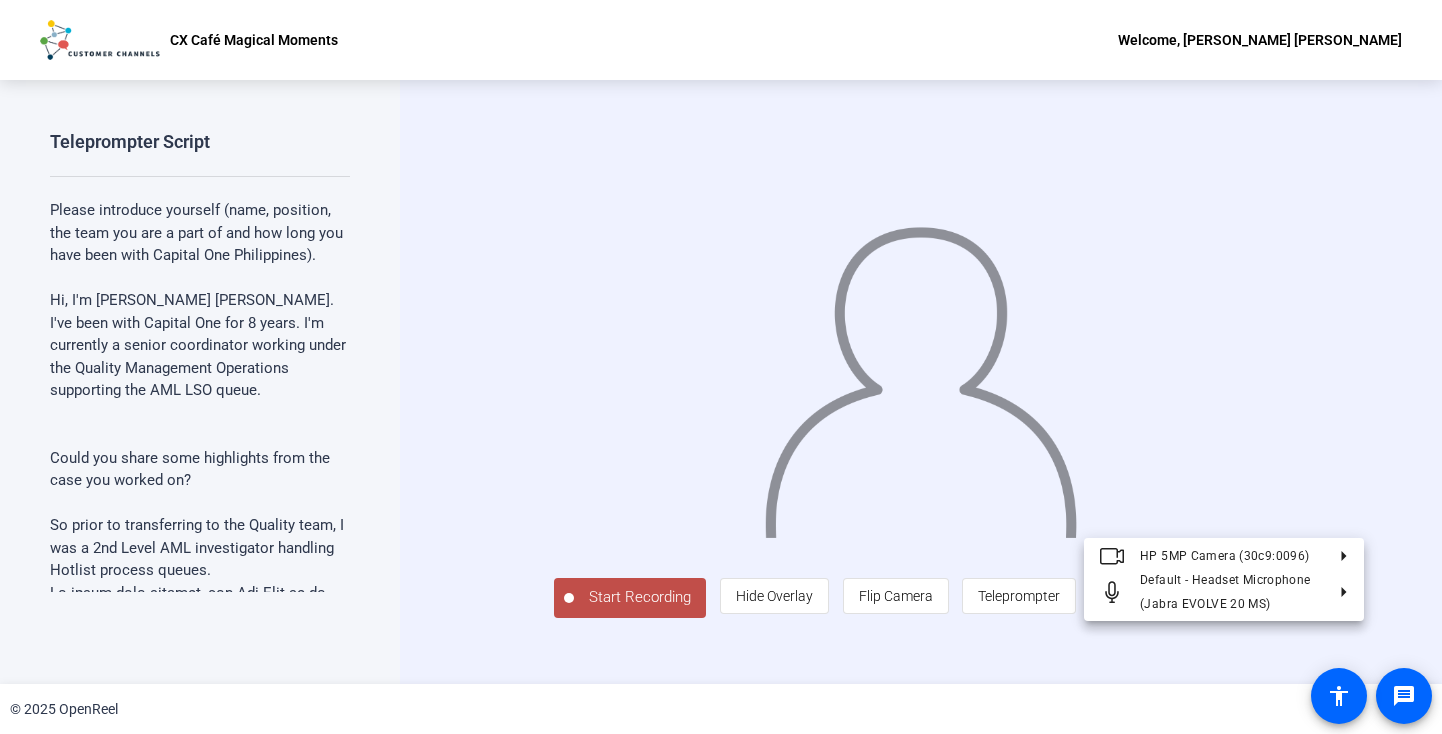 click at bounding box center [721, 367] 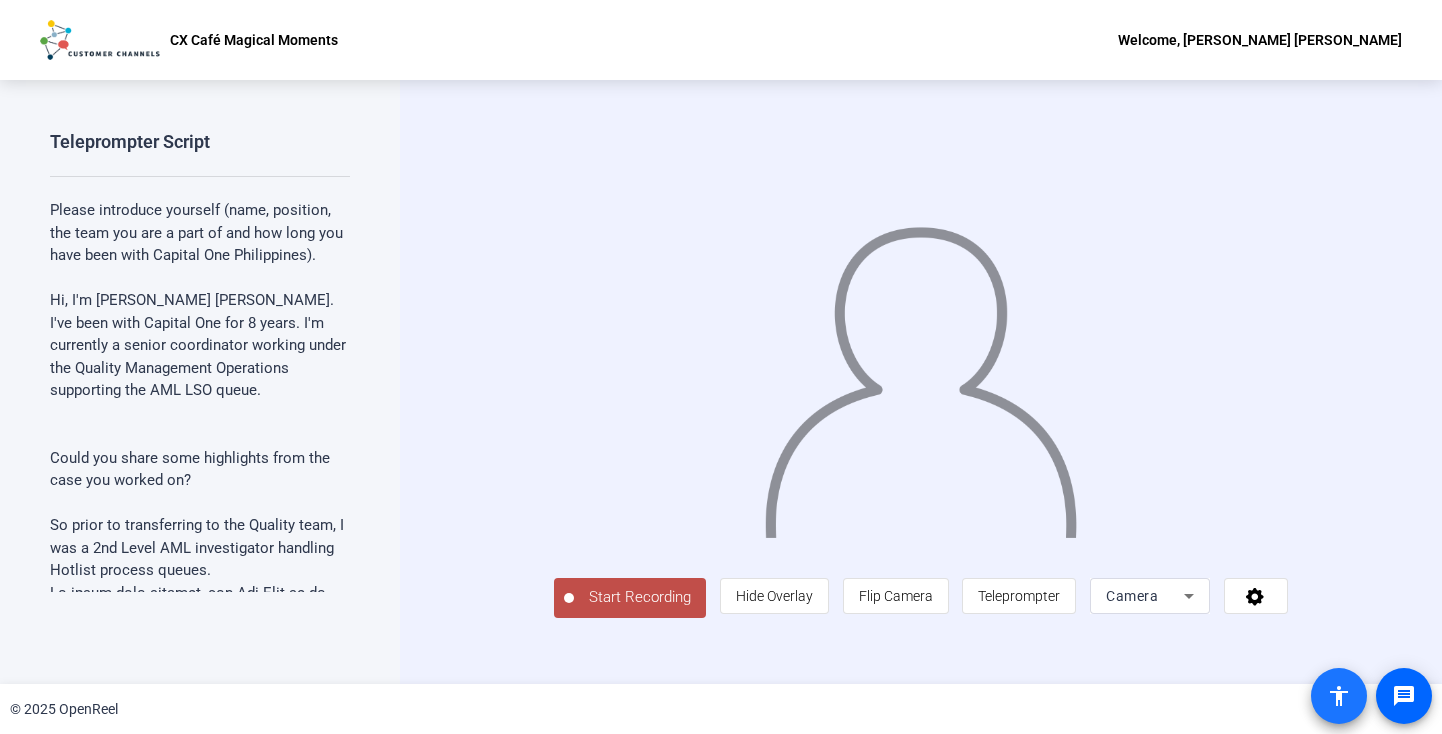 click on "accessibility" 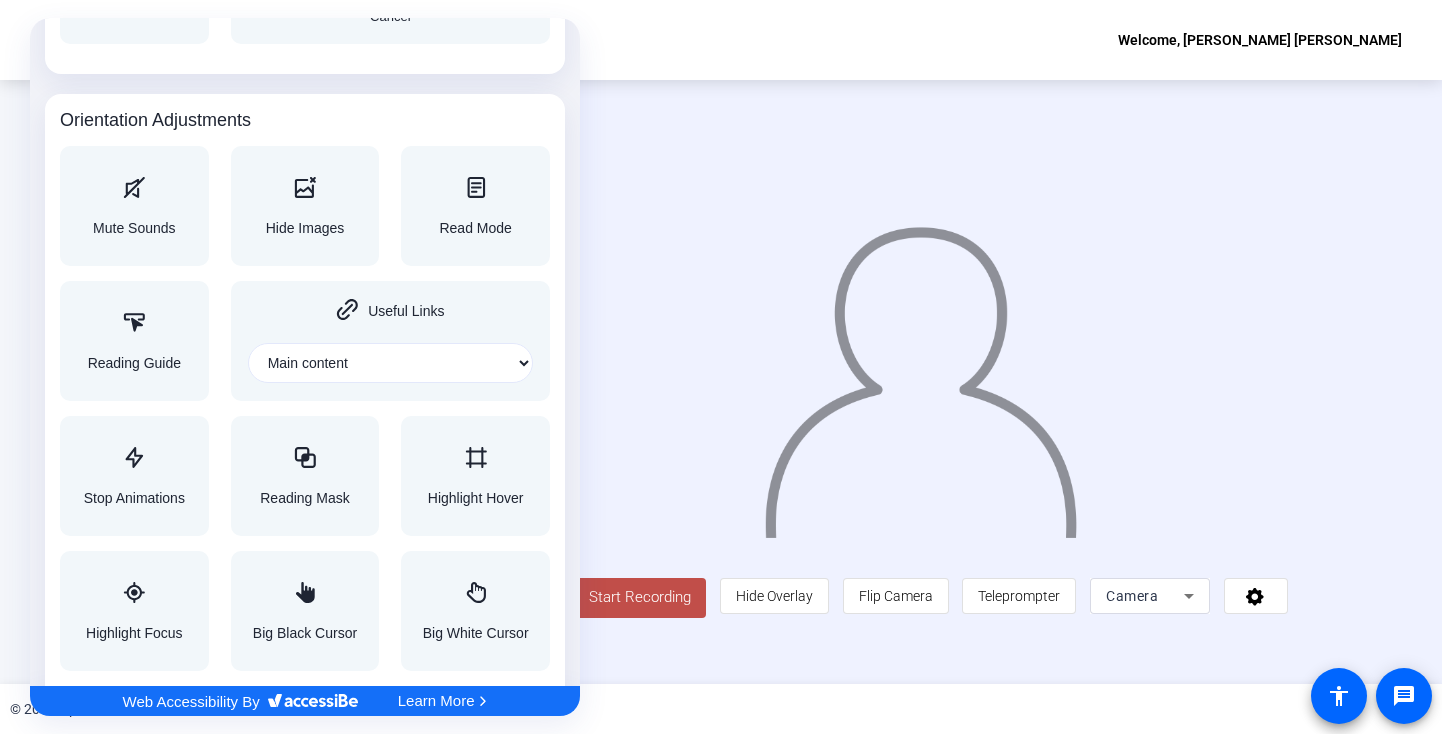 scroll, scrollTop: 2109, scrollLeft: 0, axis: vertical 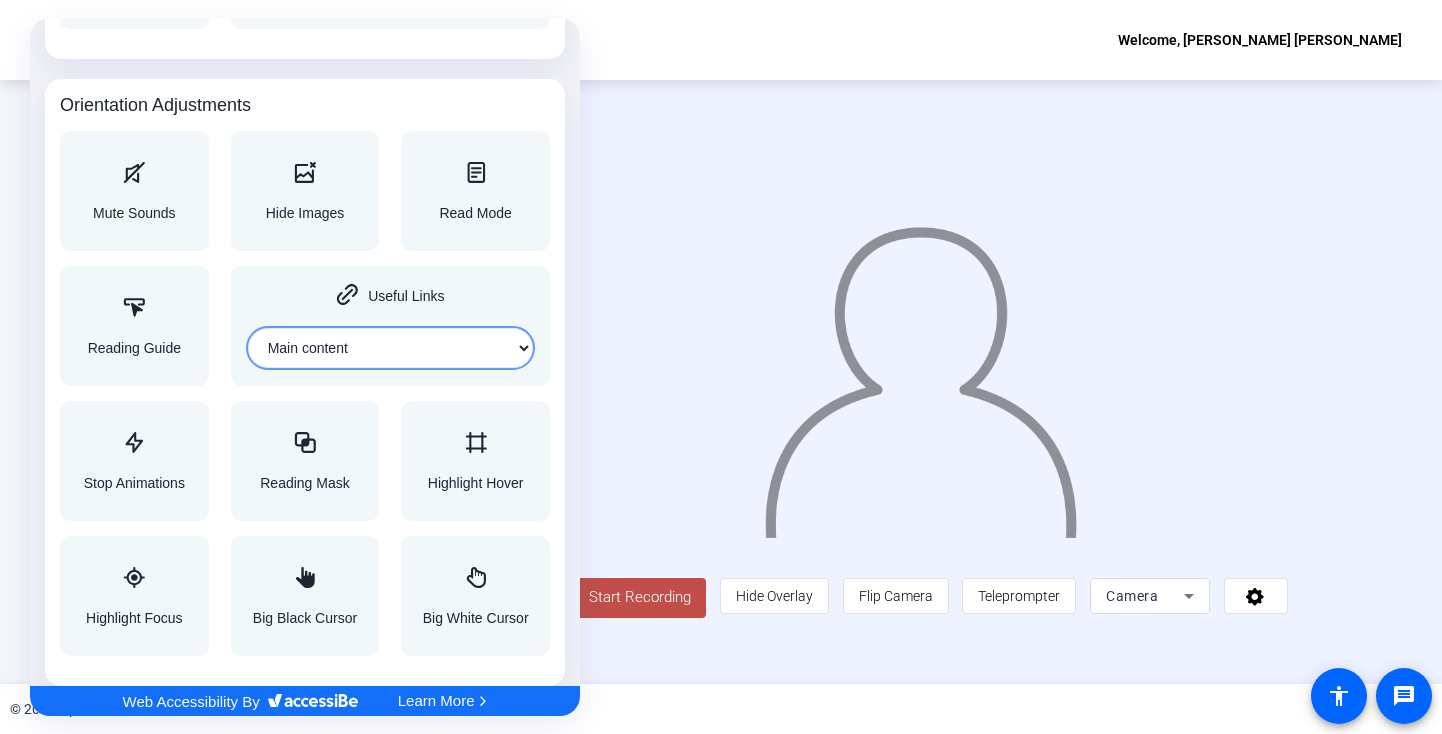 click on "Select an option Home Header Footer Main content" 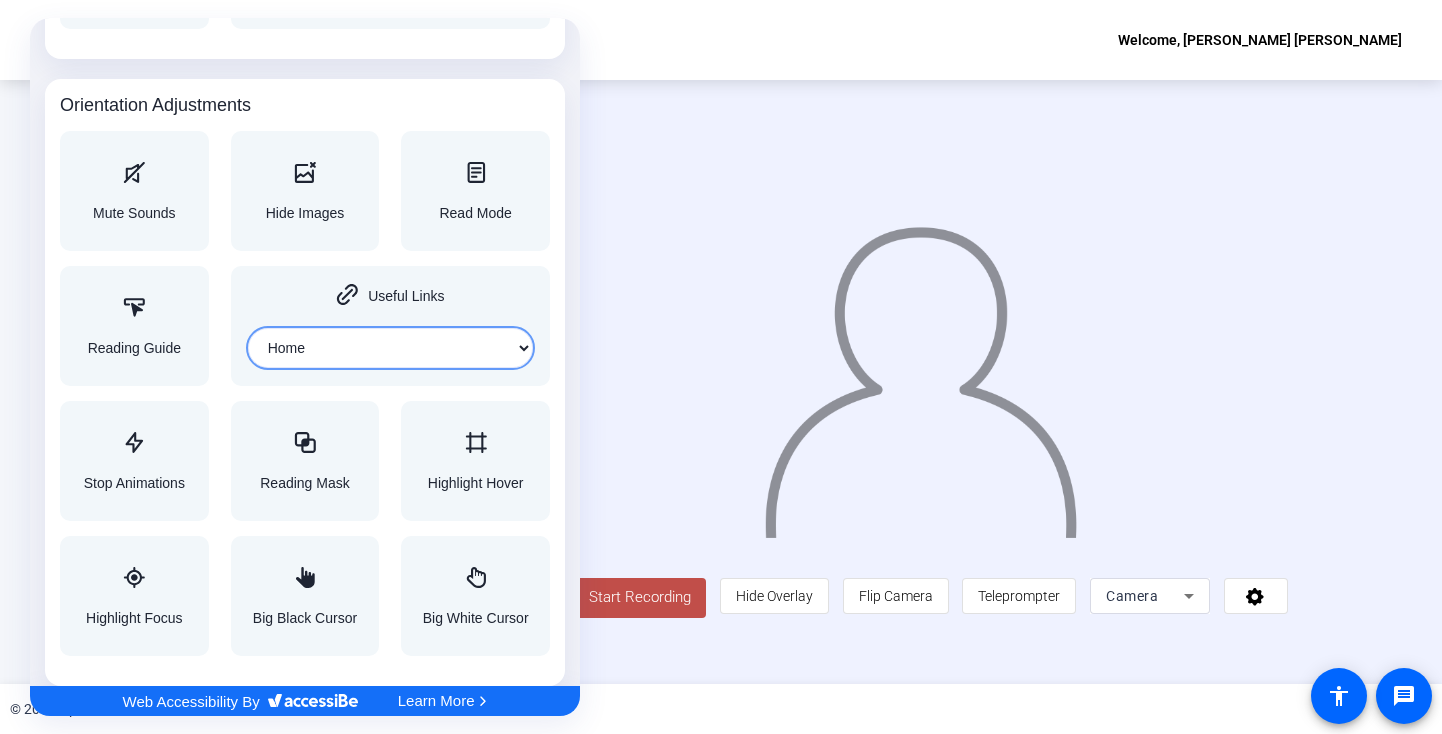 click on "Select an option Home Header Footer Main content" 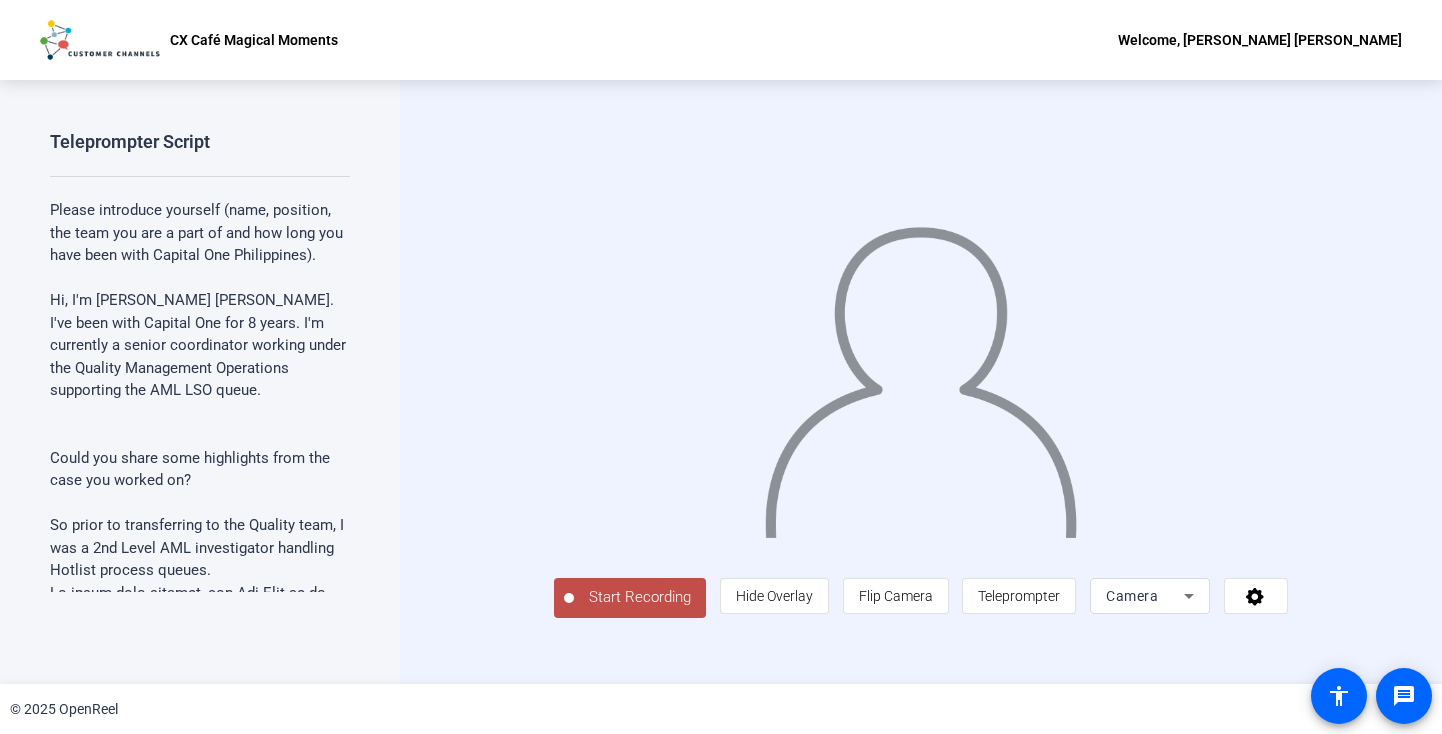 scroll, scrollTop: 0, scrollLeft: 0, axis: both 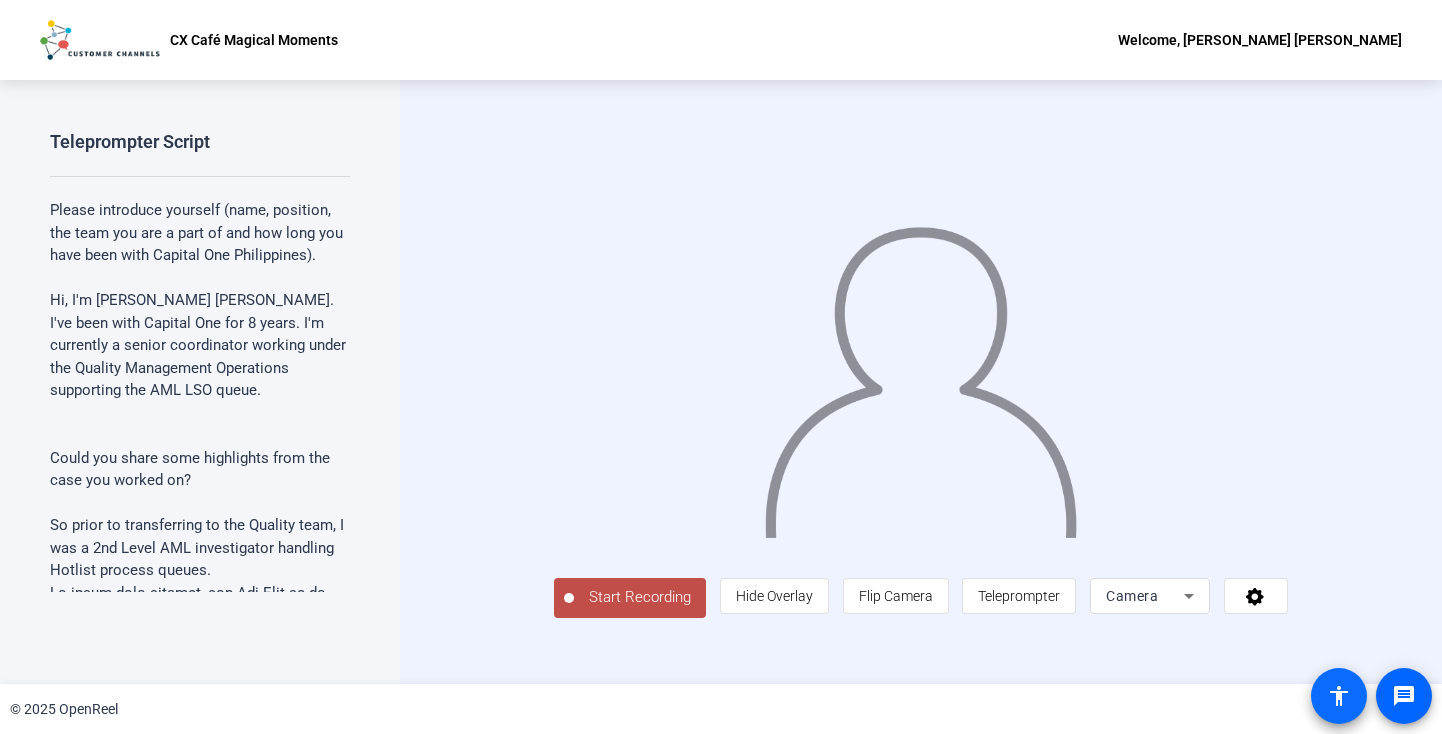 click on "accessibility" 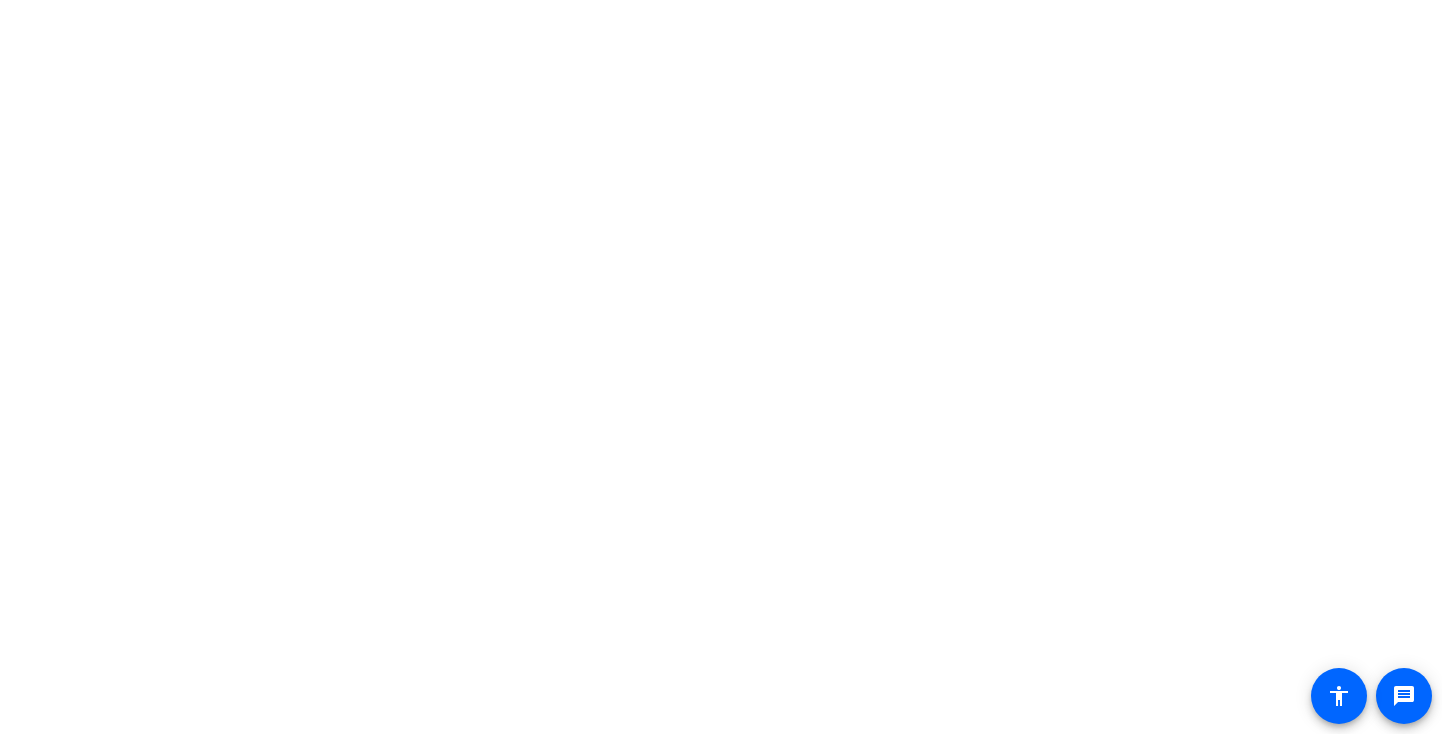 scroll, scrollTop: 0, scrollLeft: 0, axis: both 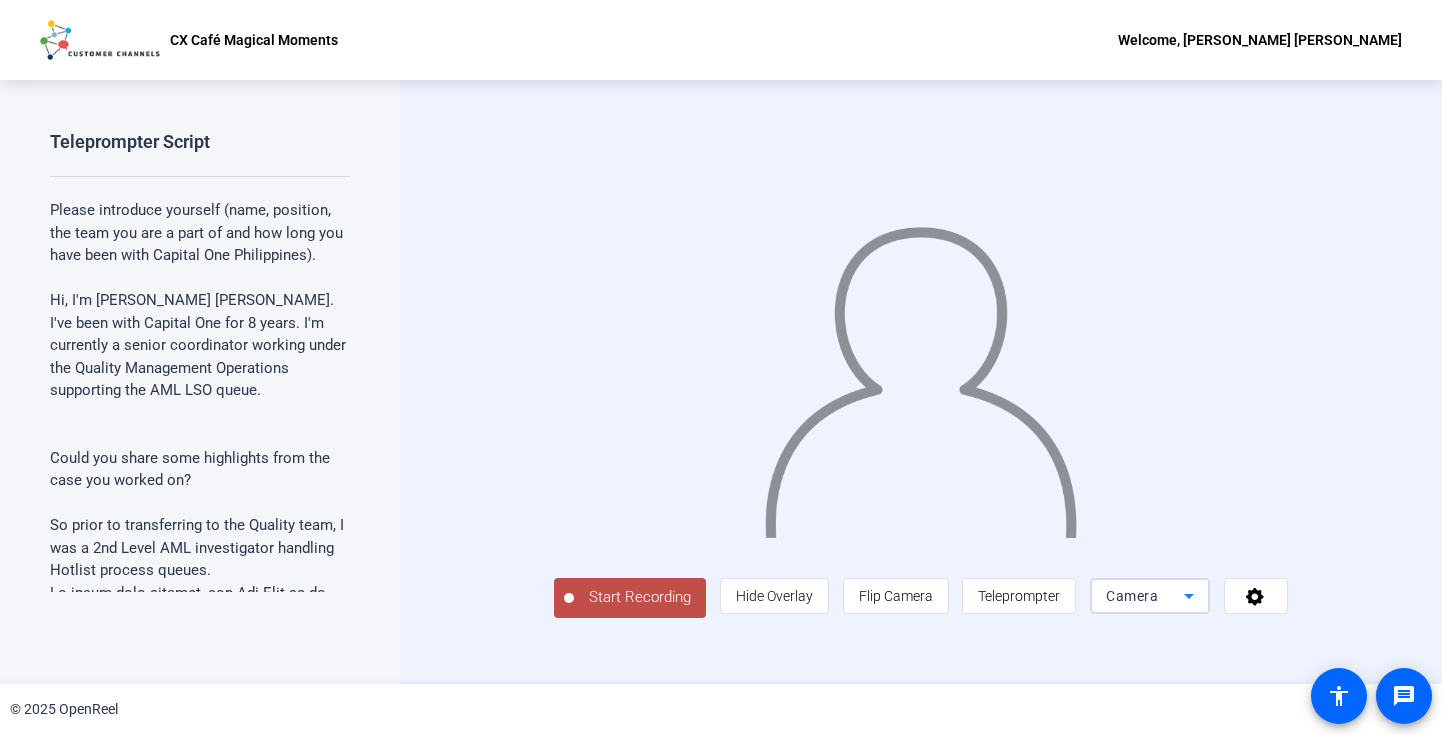 click on "Camera" at bounding box center [1145, 596] 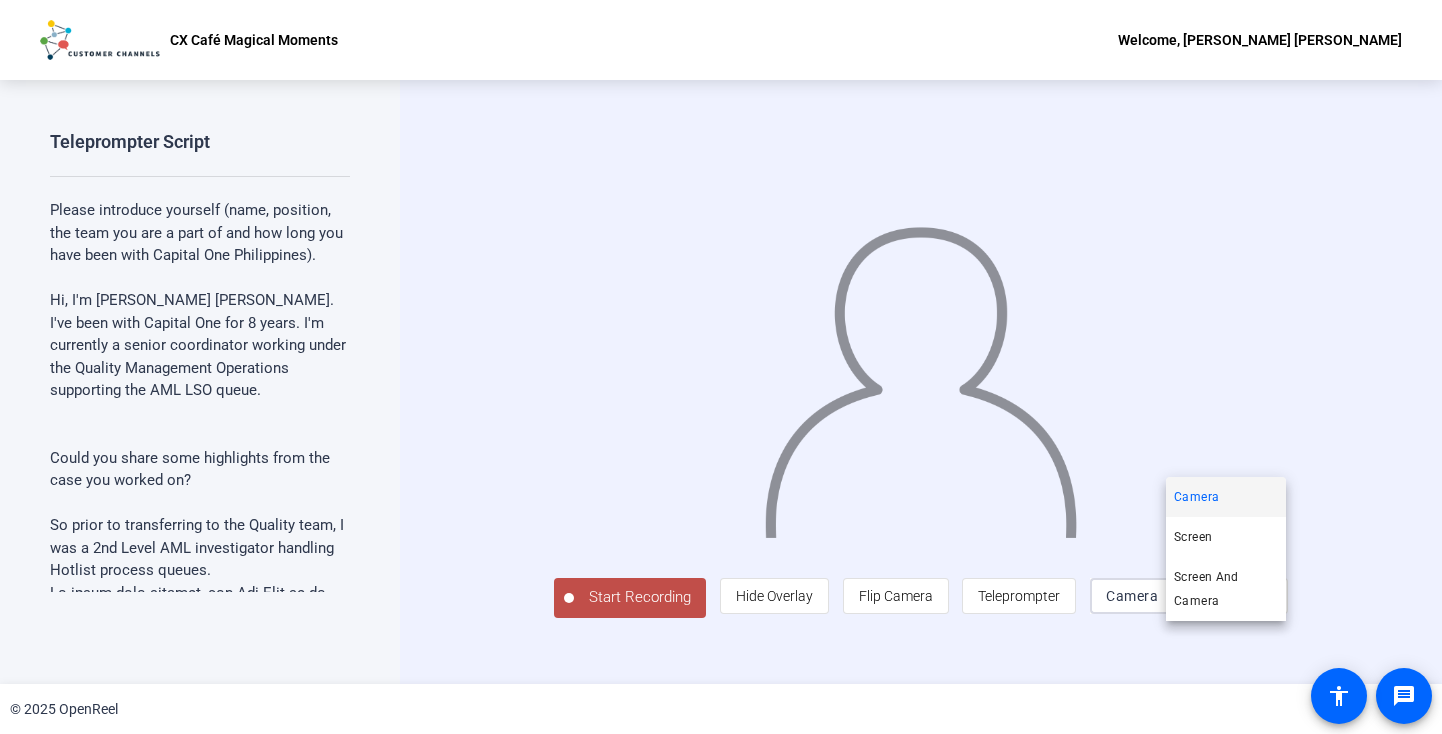 click at bounding box center (721, 367) 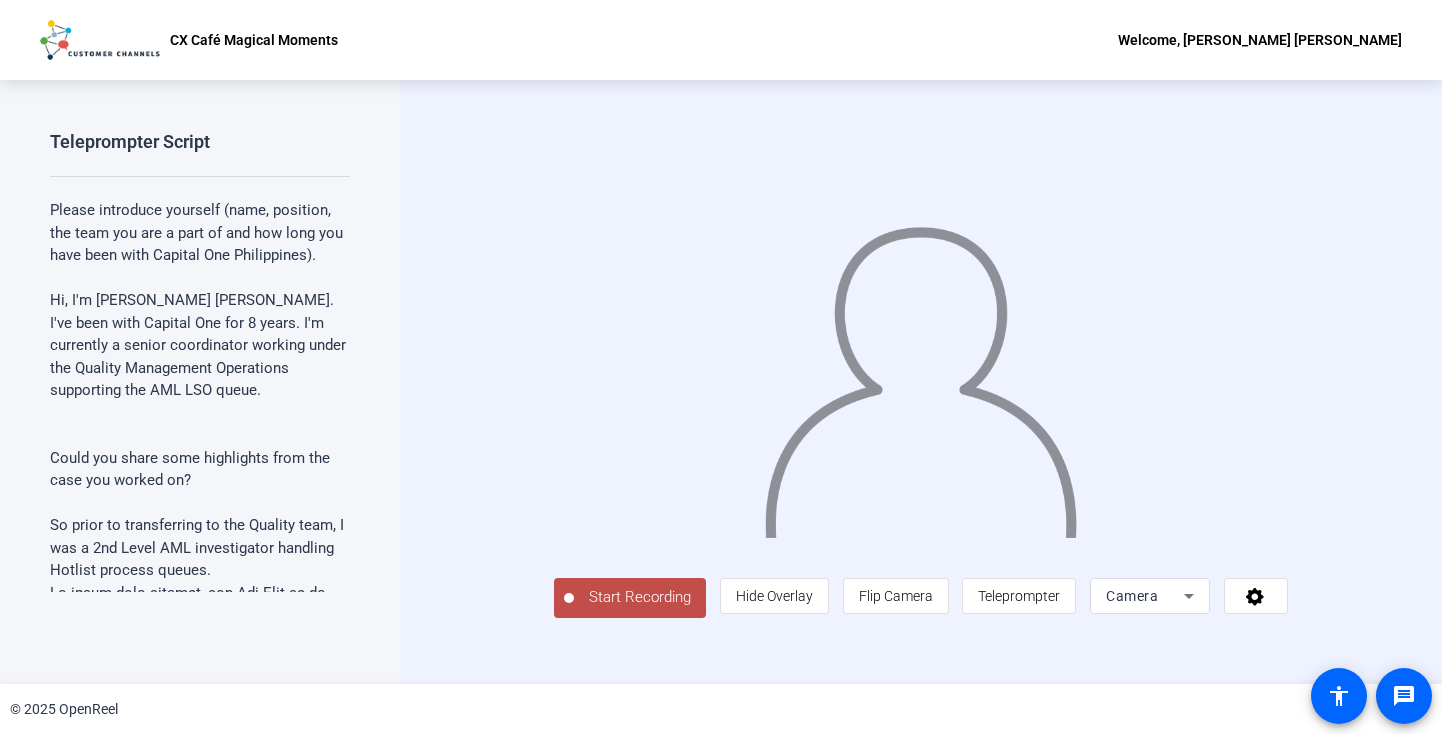 click on "Welcome, [PERSON_NAME] [PERSON_NAME]" 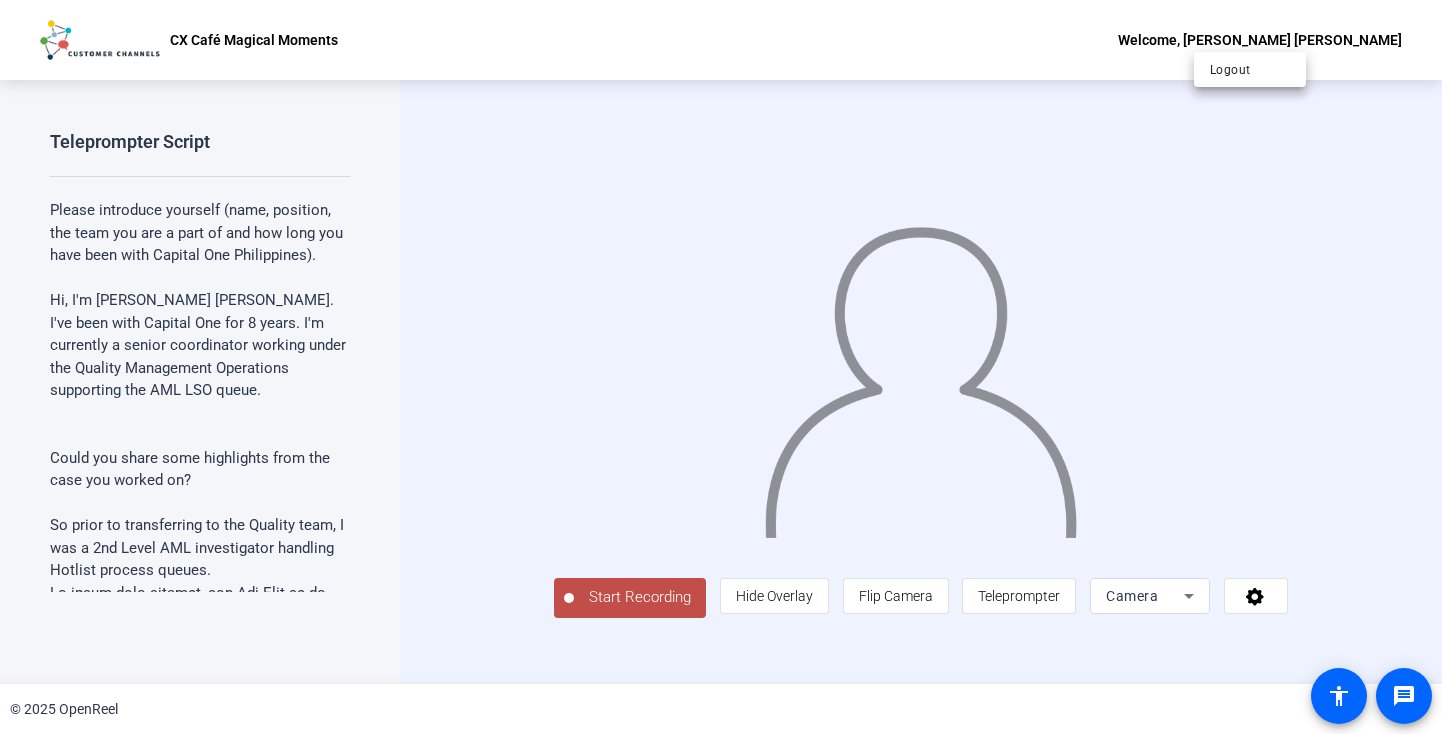 click at bounding box center (721, 367) 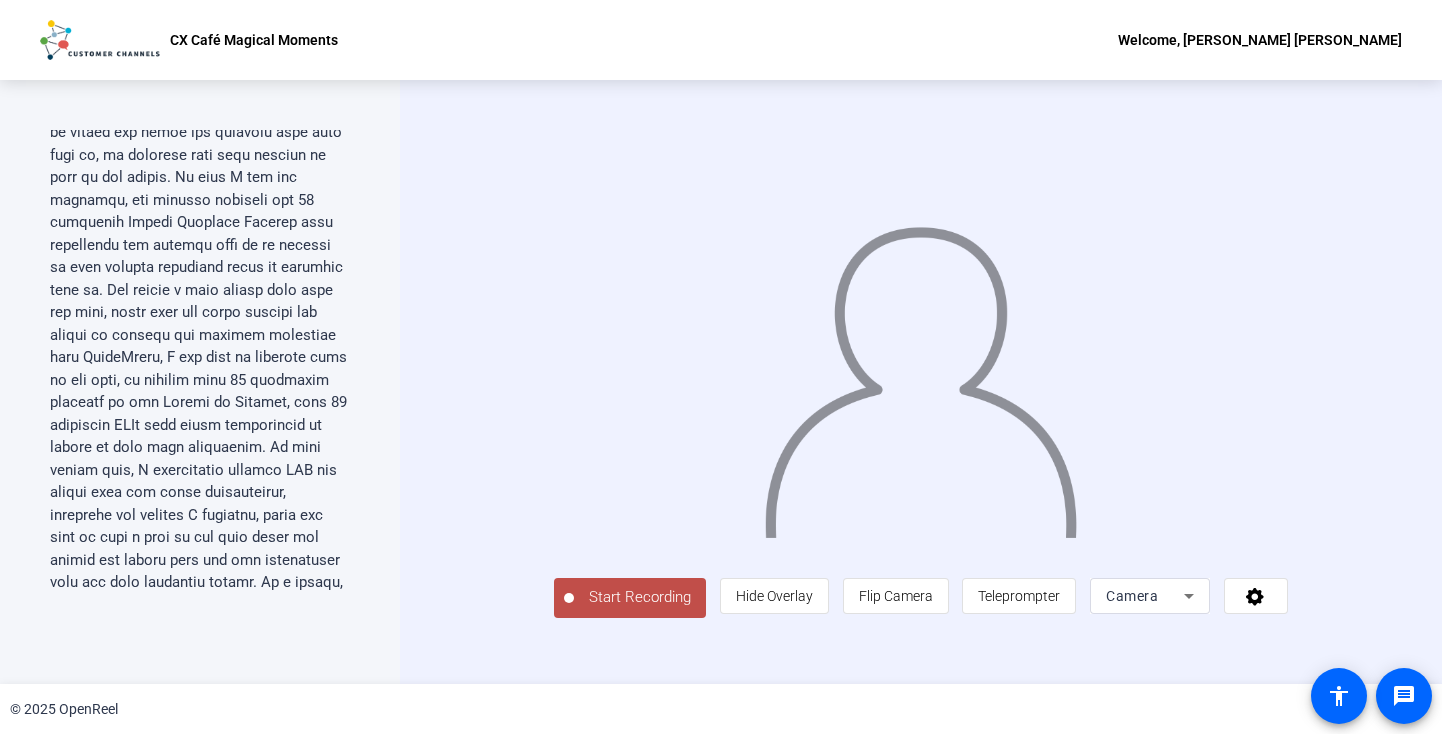 scroll, scrollTop: 2250, scrollLeft: 0, axis: vertical 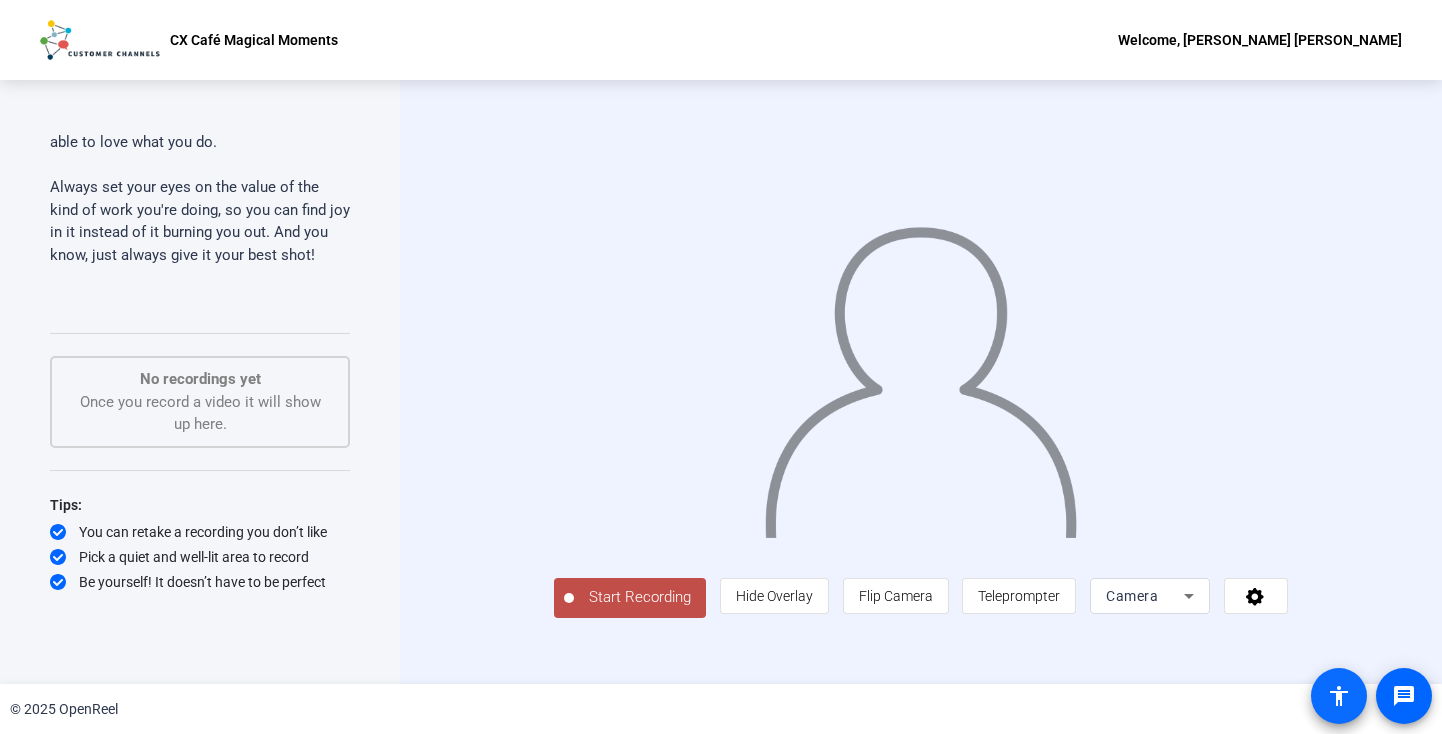 click on "accessibility" 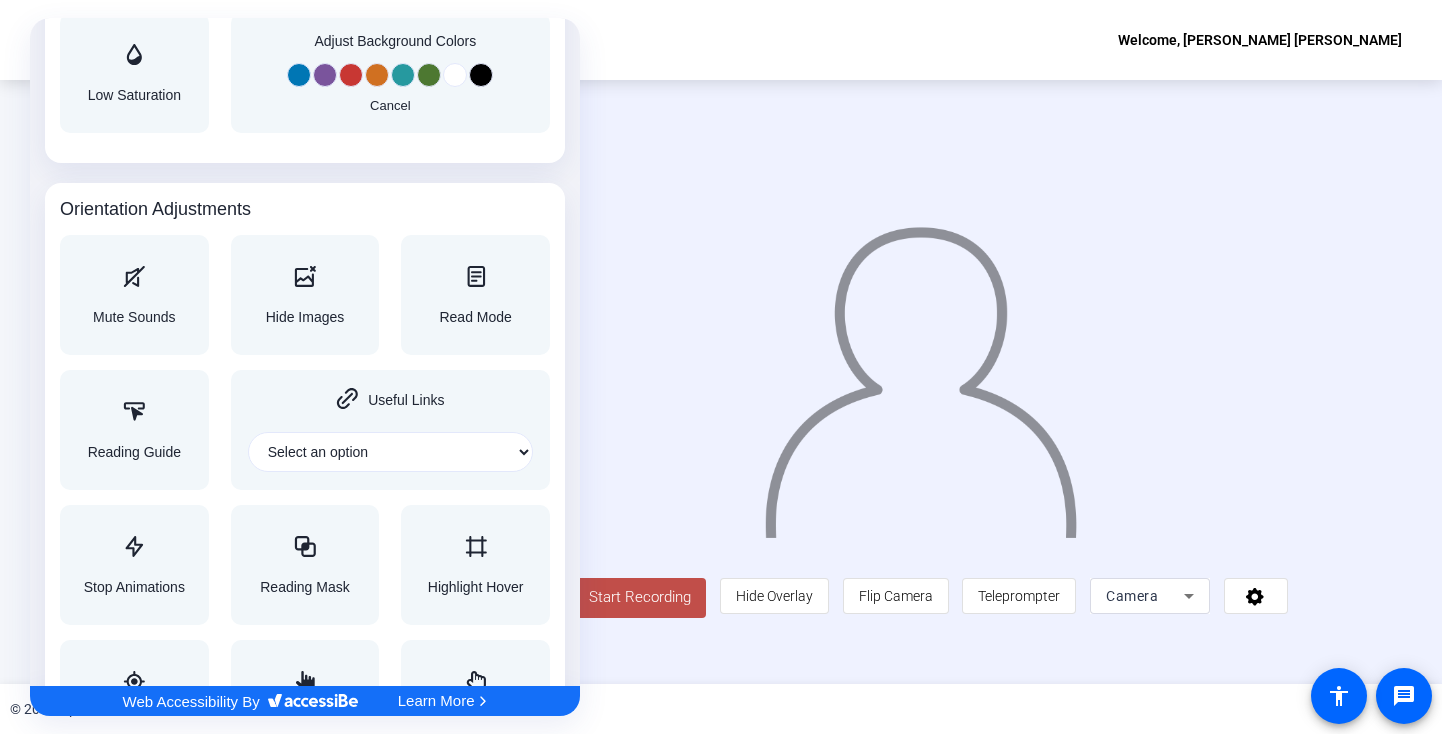 scroll, scrollTop: 2096, scrollLeft: 0, axis: vertical 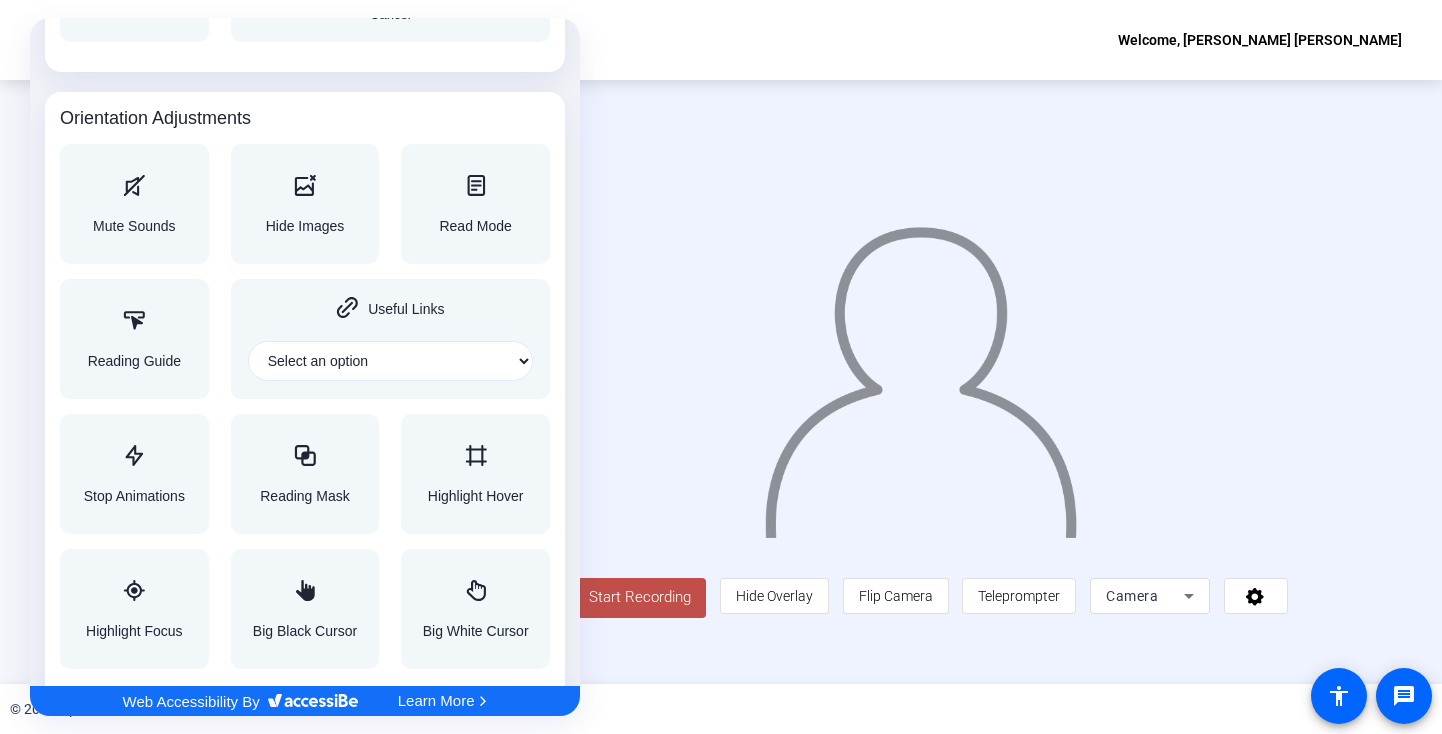 click 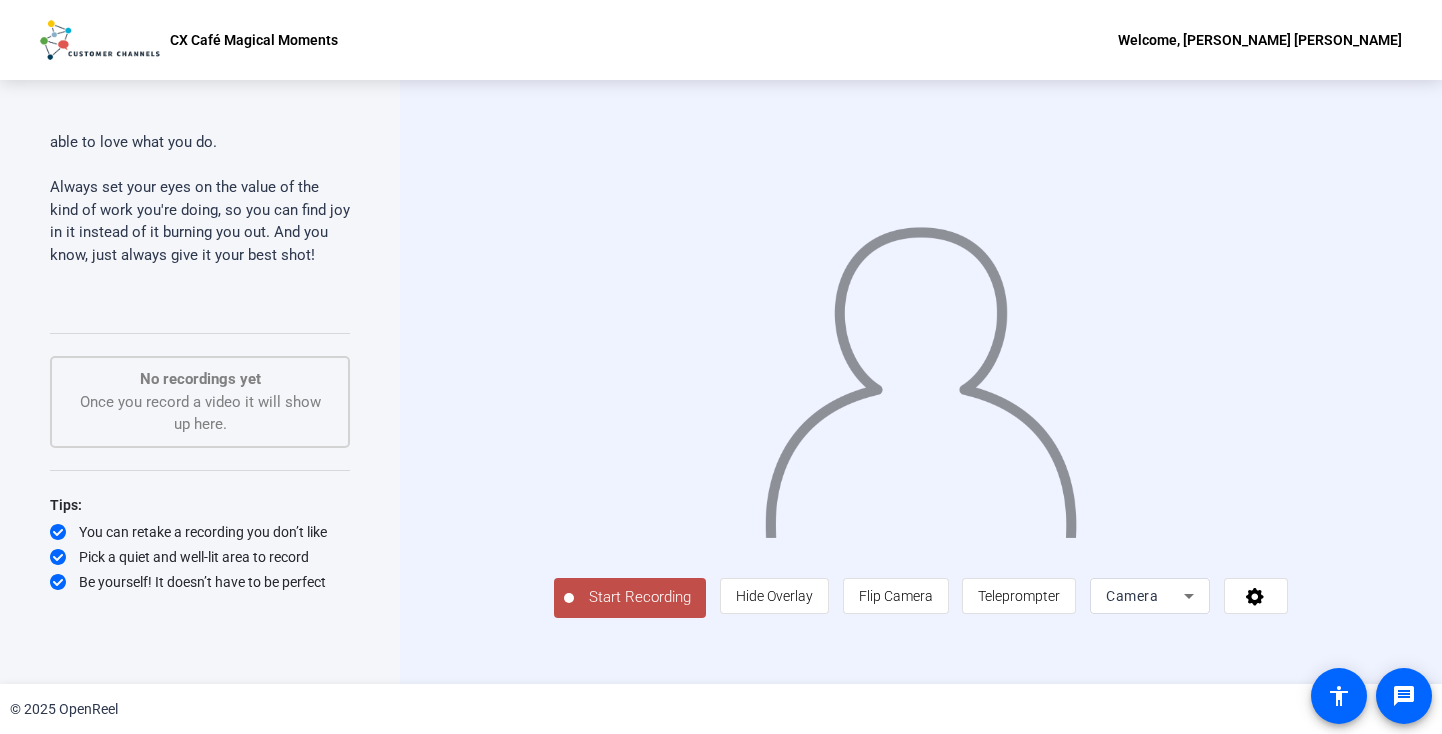 scroll, scrollTop: 0, scrollLeft: 0, axis: both 